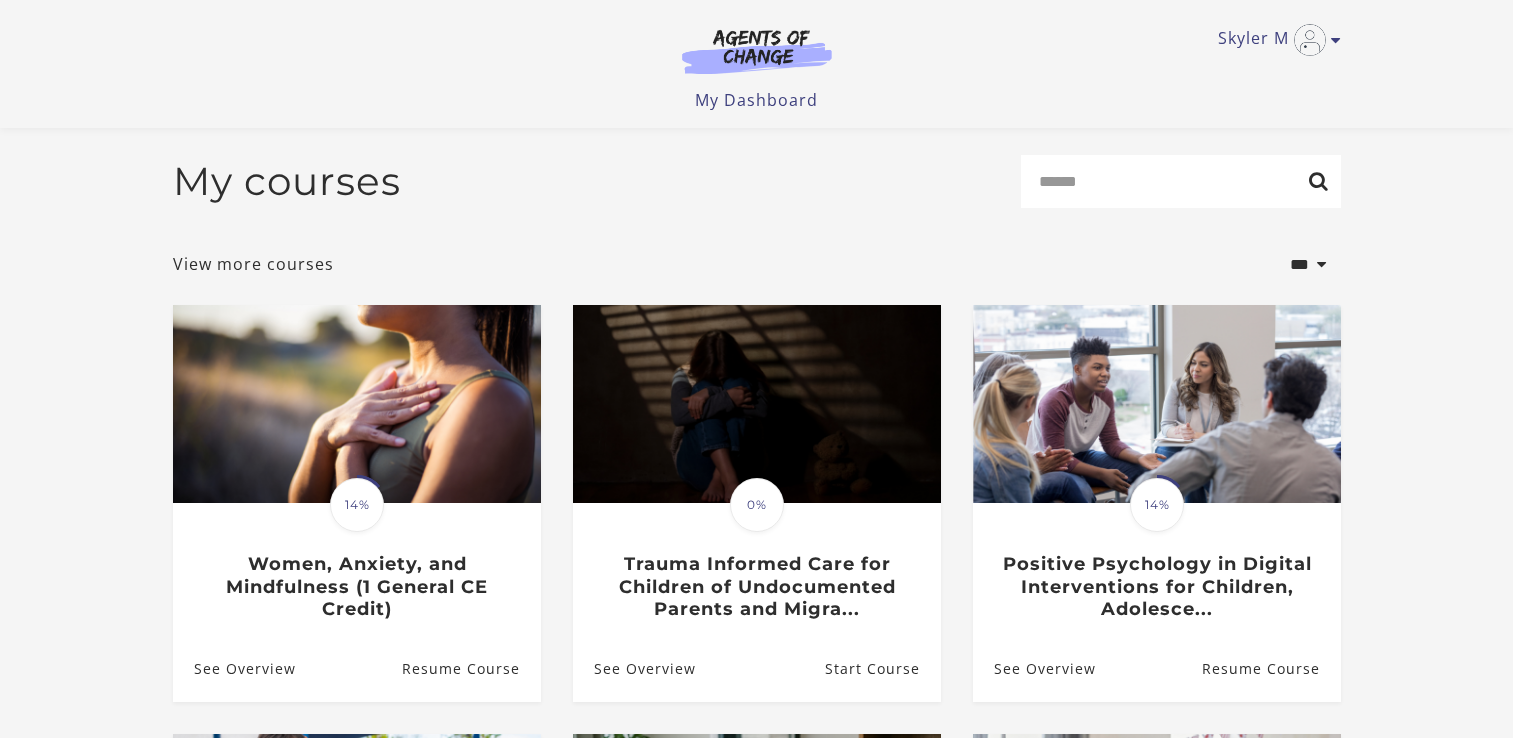 scroll, scrollTop: 300, scrollLeft: 0, axis: vertical 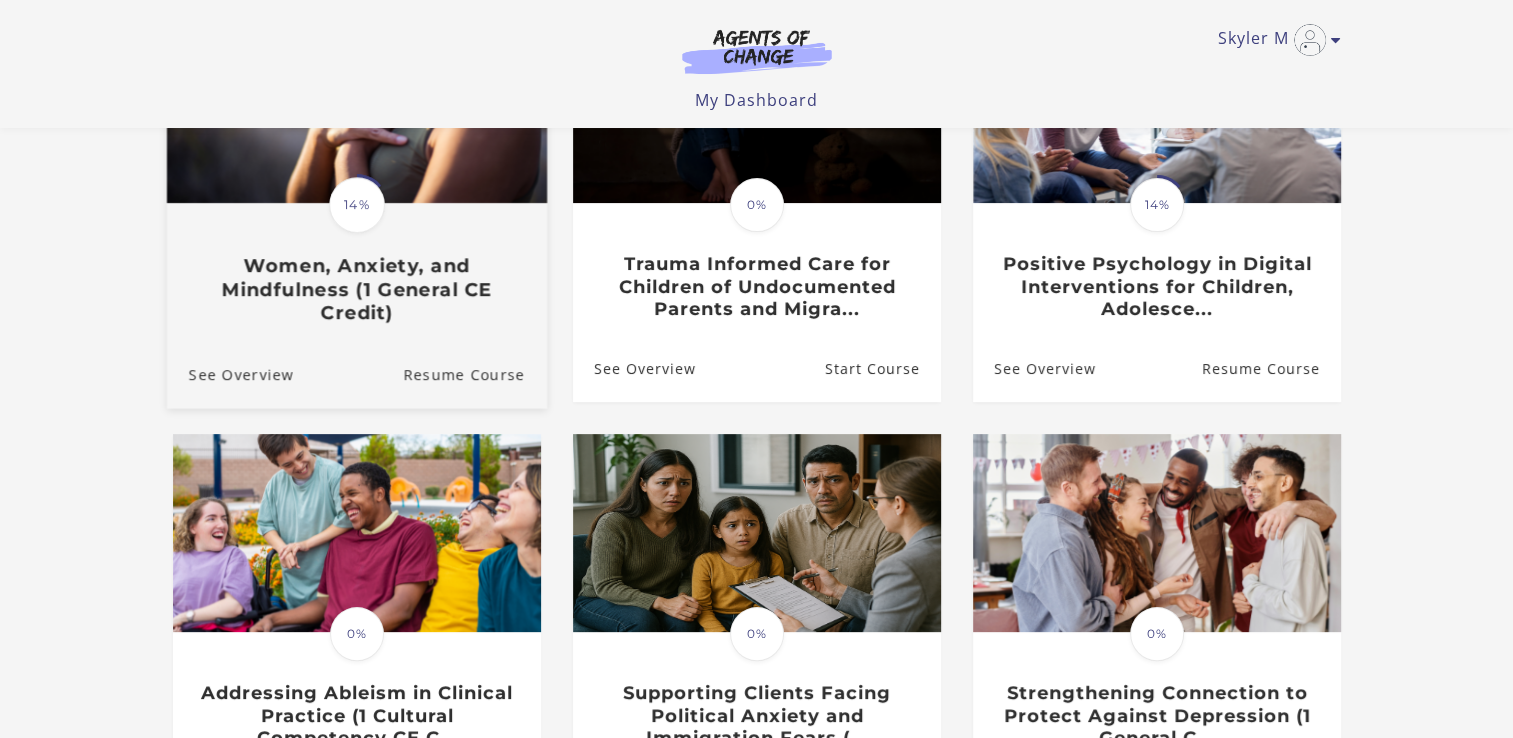 click on "Women, Anxiety, and Mindfulness (1 General CE Credit)" at bounding box center [356, 290] 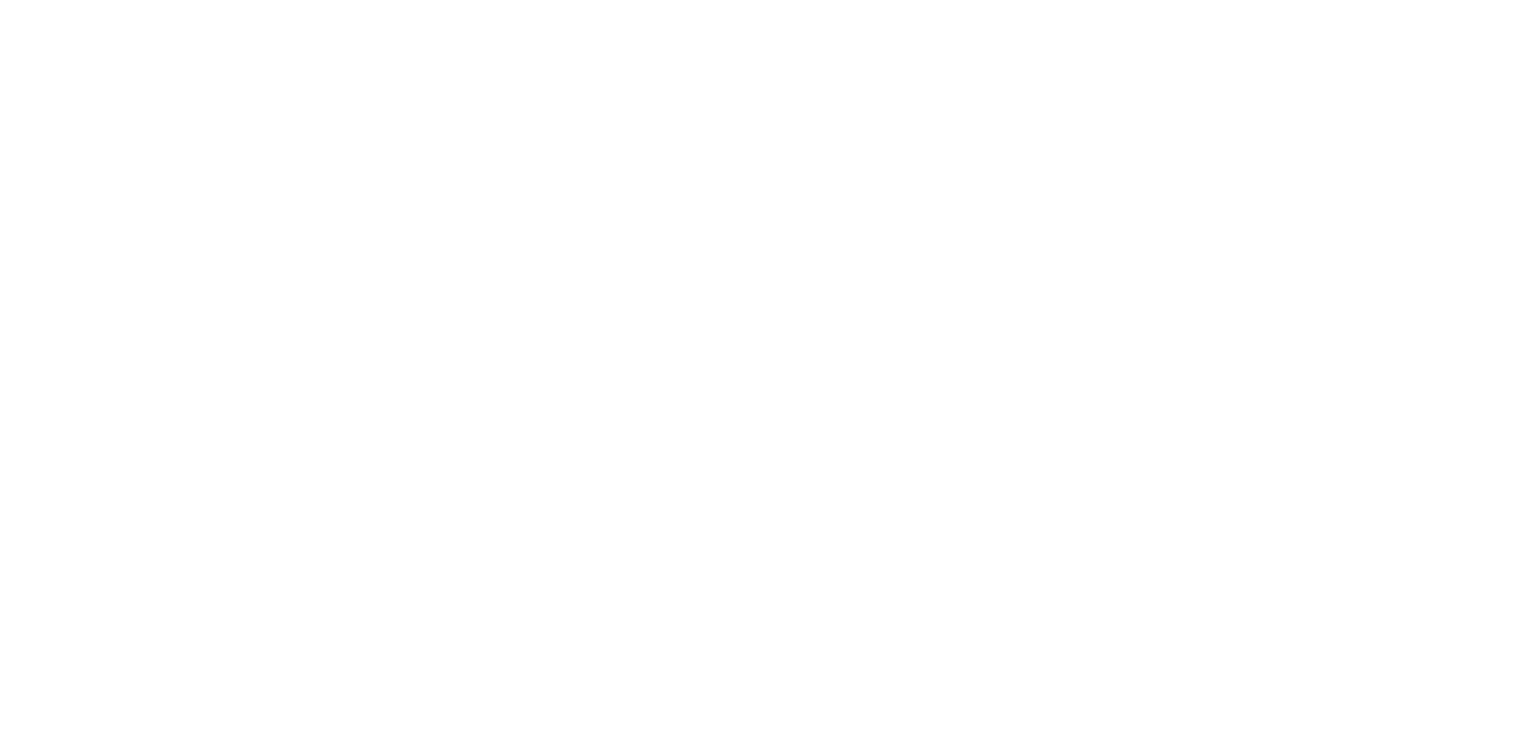 scroll, scrollTop: 0, scrollLeft: 0, axis: both 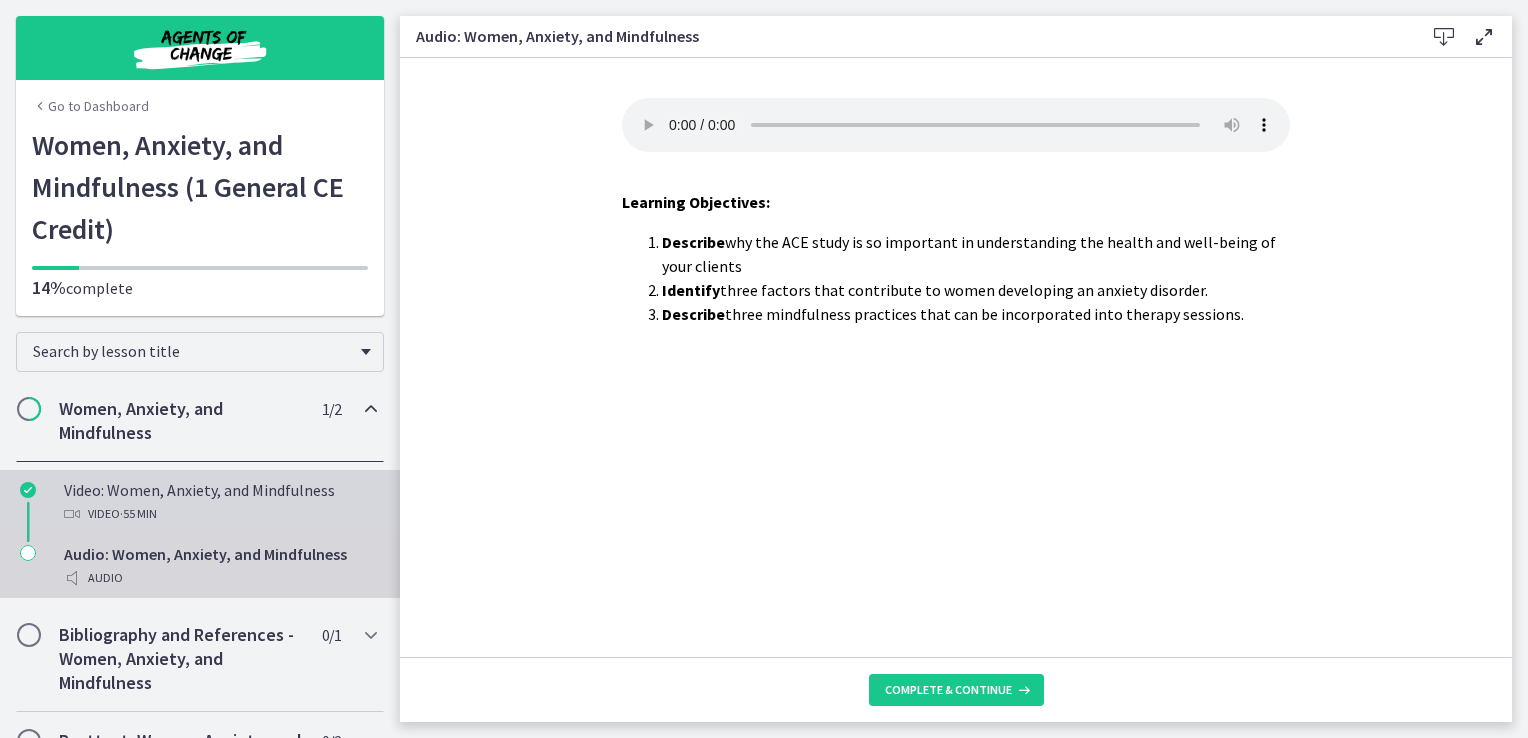 click on "Video: Women, Anxiety, and Mindfulness
Video
·  55 min" at bounding box center [200, 502] 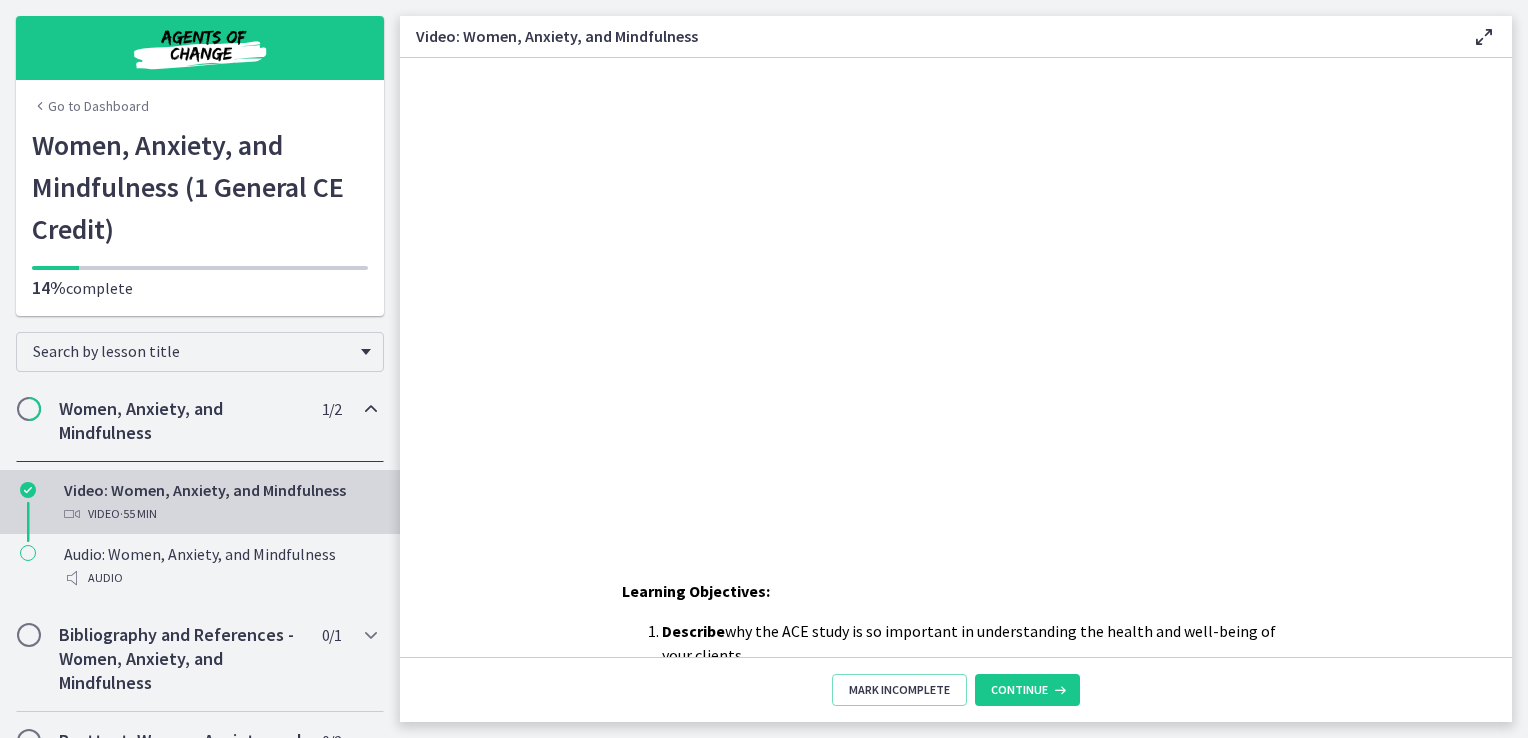 scroll, scrollTop: 0, scrollLeft: 0, axis: both 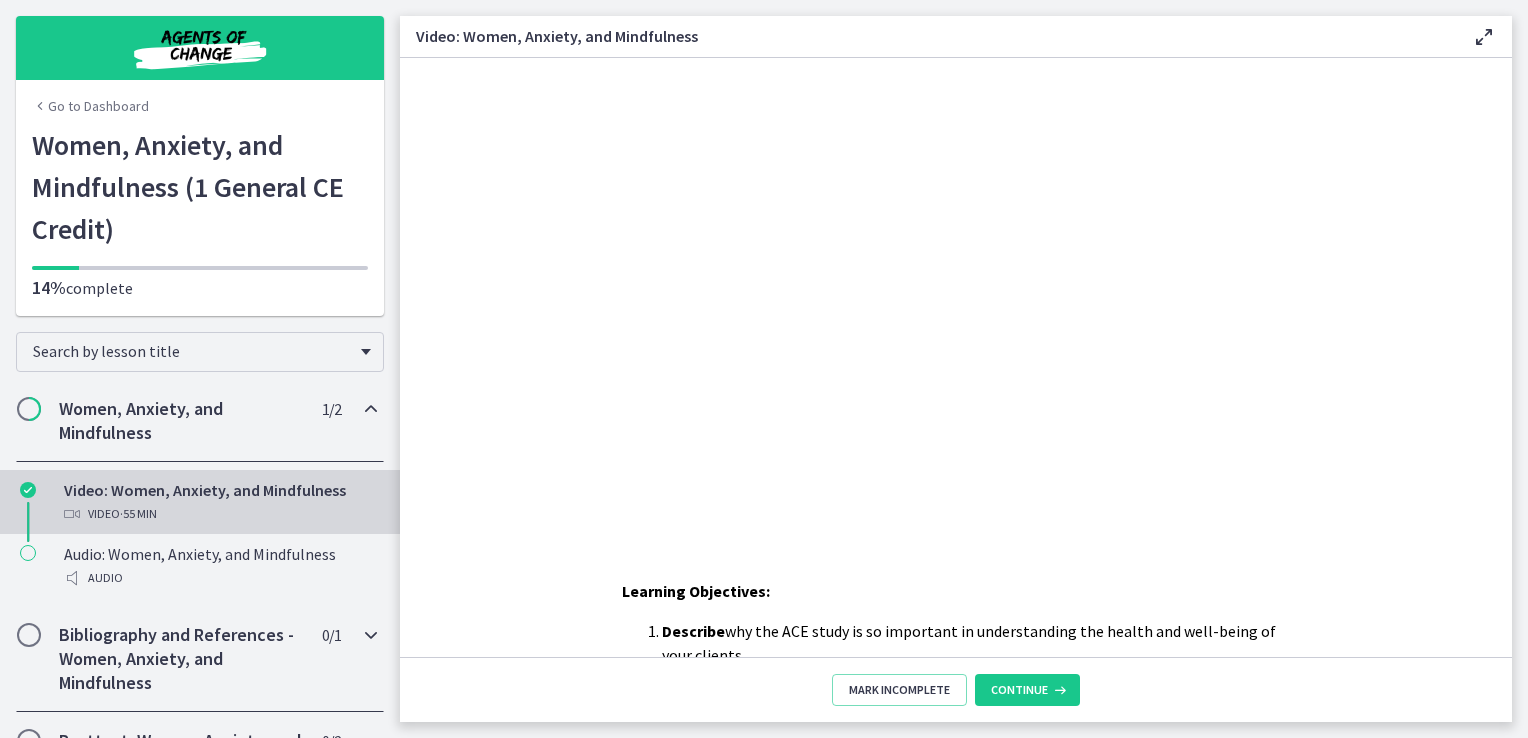 click on "Bibliography and References - Women, Anxiety, and Mindfulness" at bounding box center (181, 659) 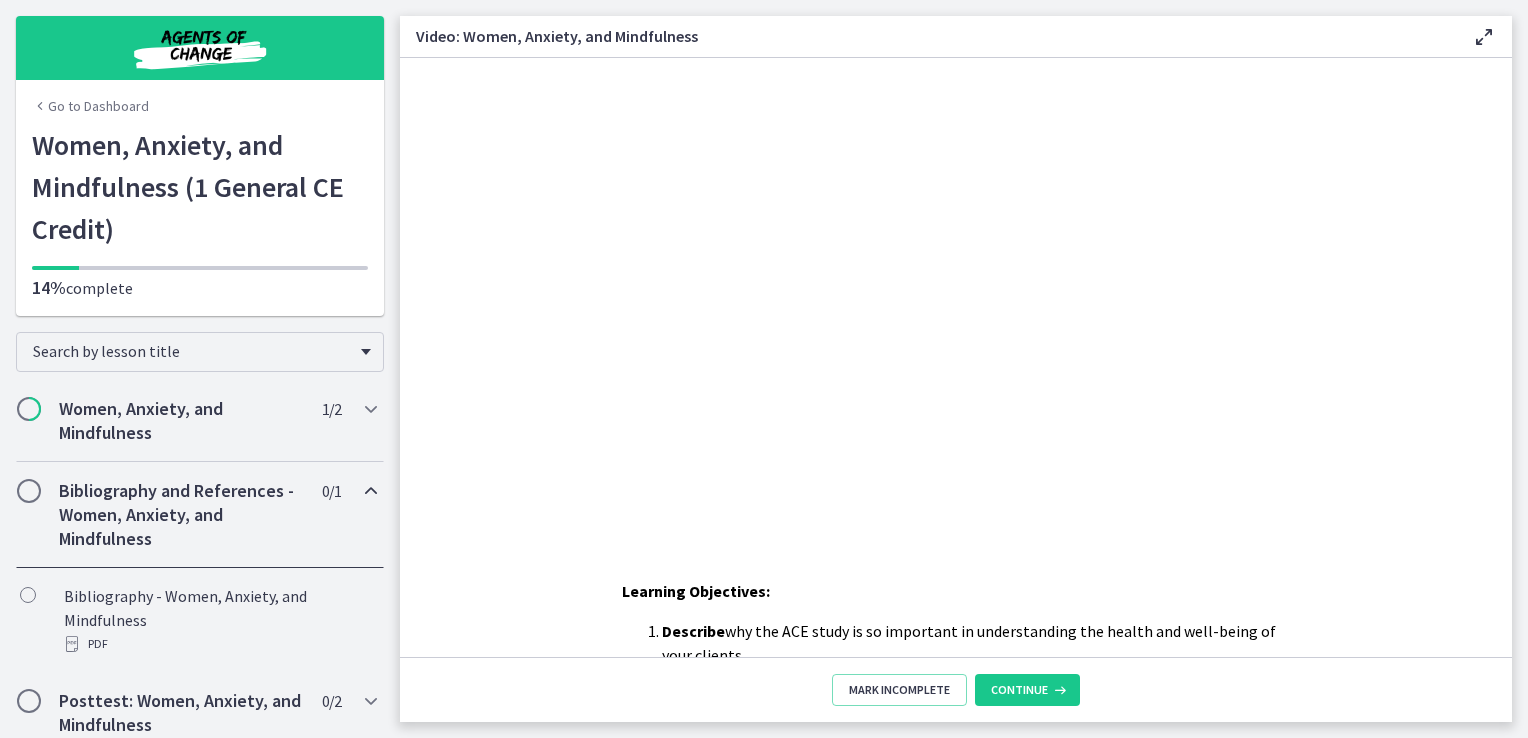 click on "Bibliography and References - Women, Anxiety, and Mindfulness" at bounding box center (181, 515) 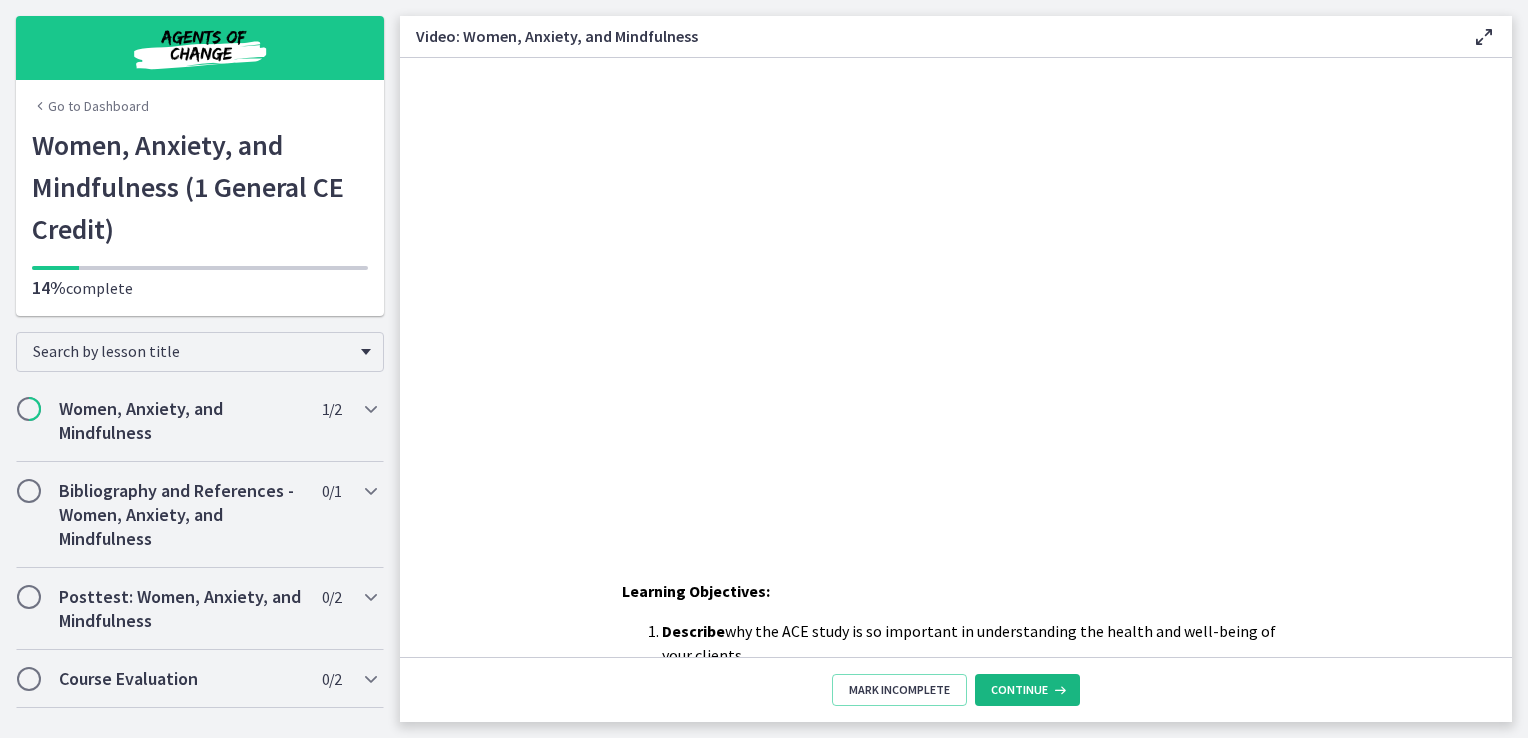 click on "Continue" at bounding box center (1019, 690) 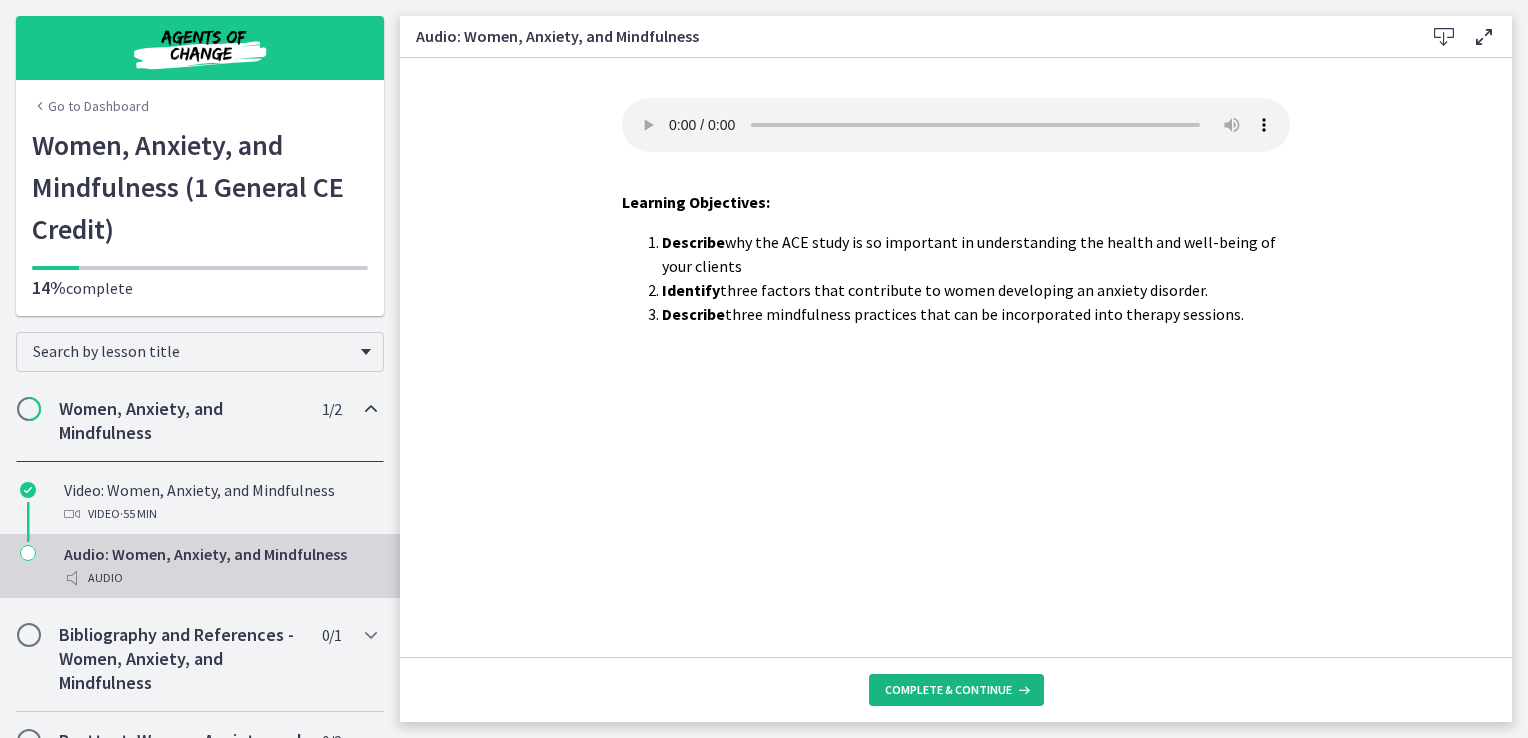 click at bounding box center (1022, 690) 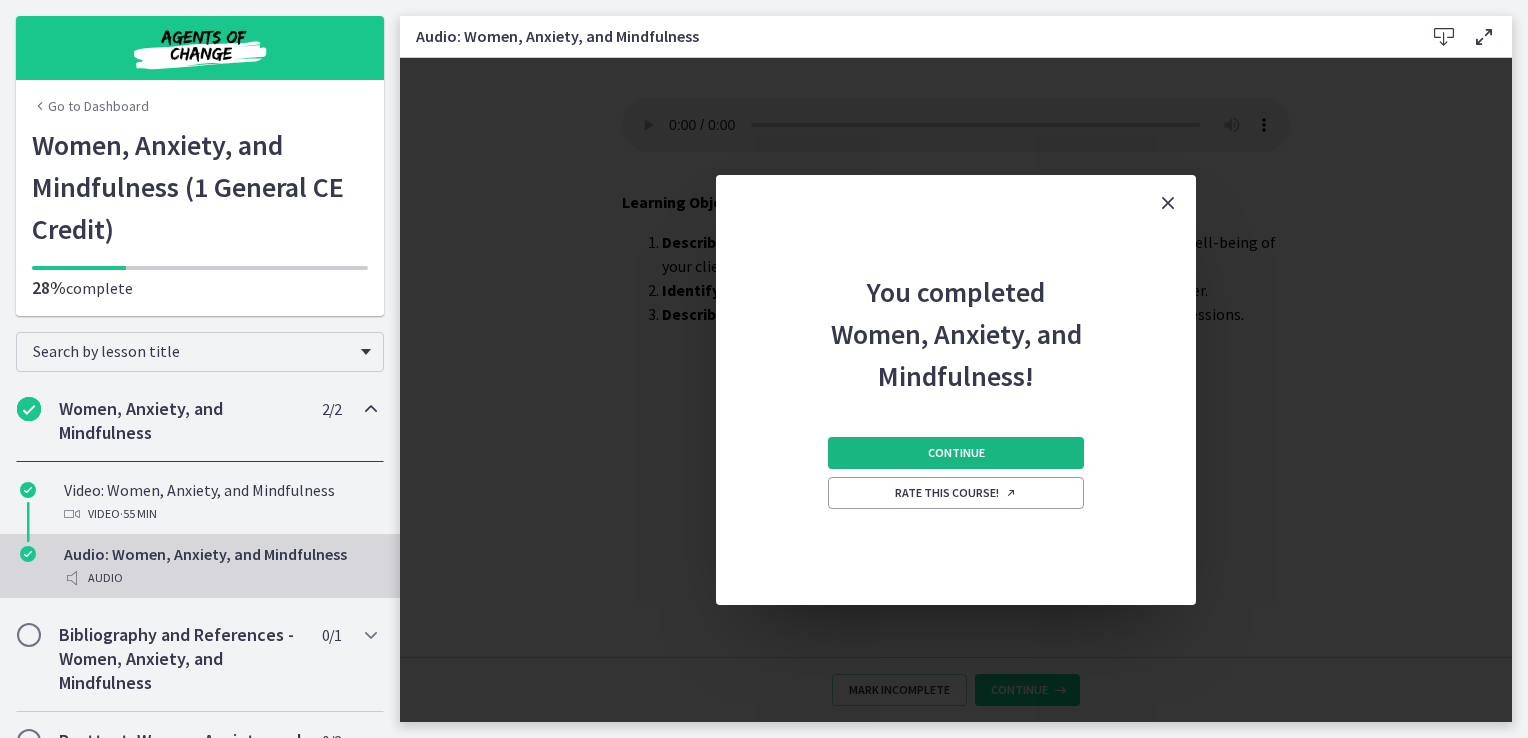 click on "Continue" at bounding box center [956, 453] 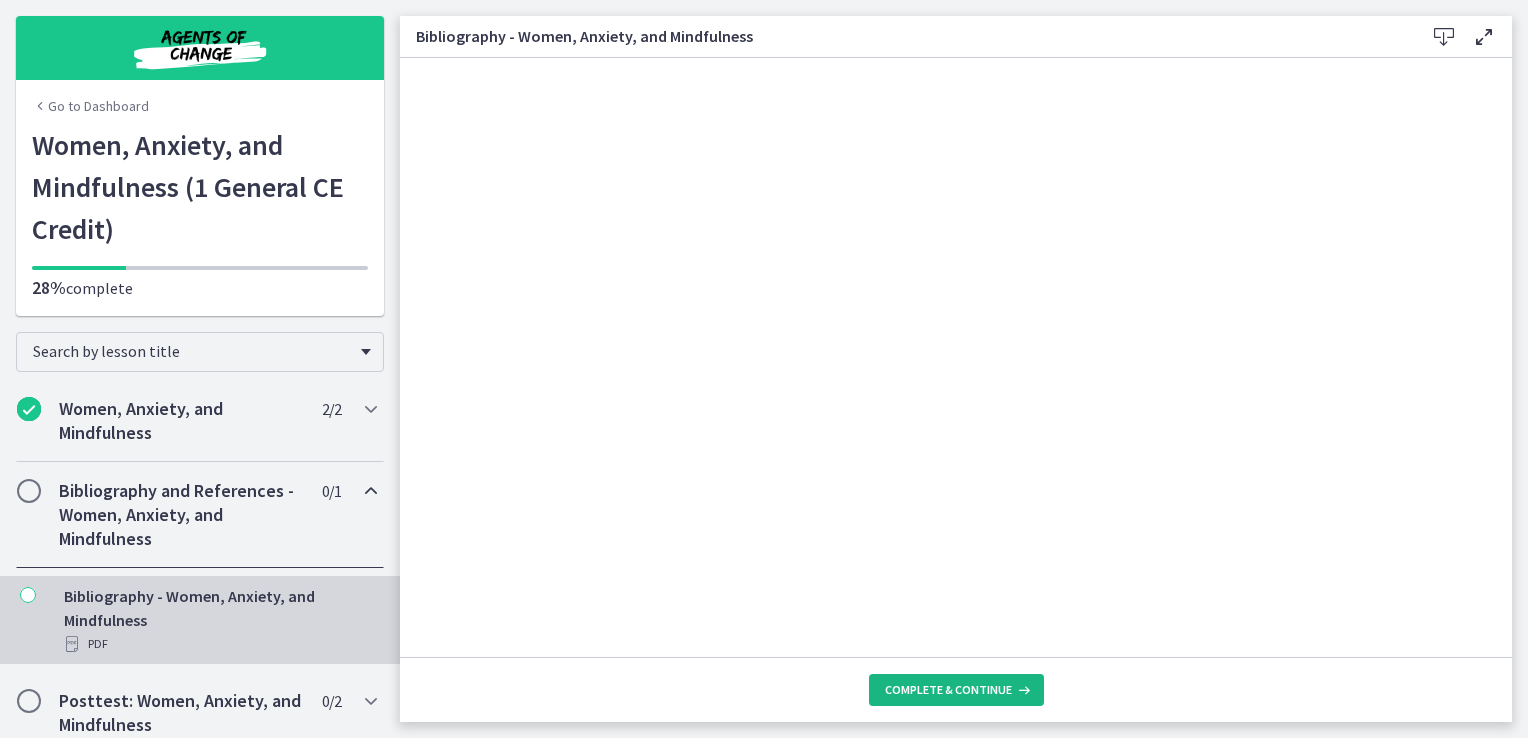 click on "Complete & continue" at bounding box center (956, 690) 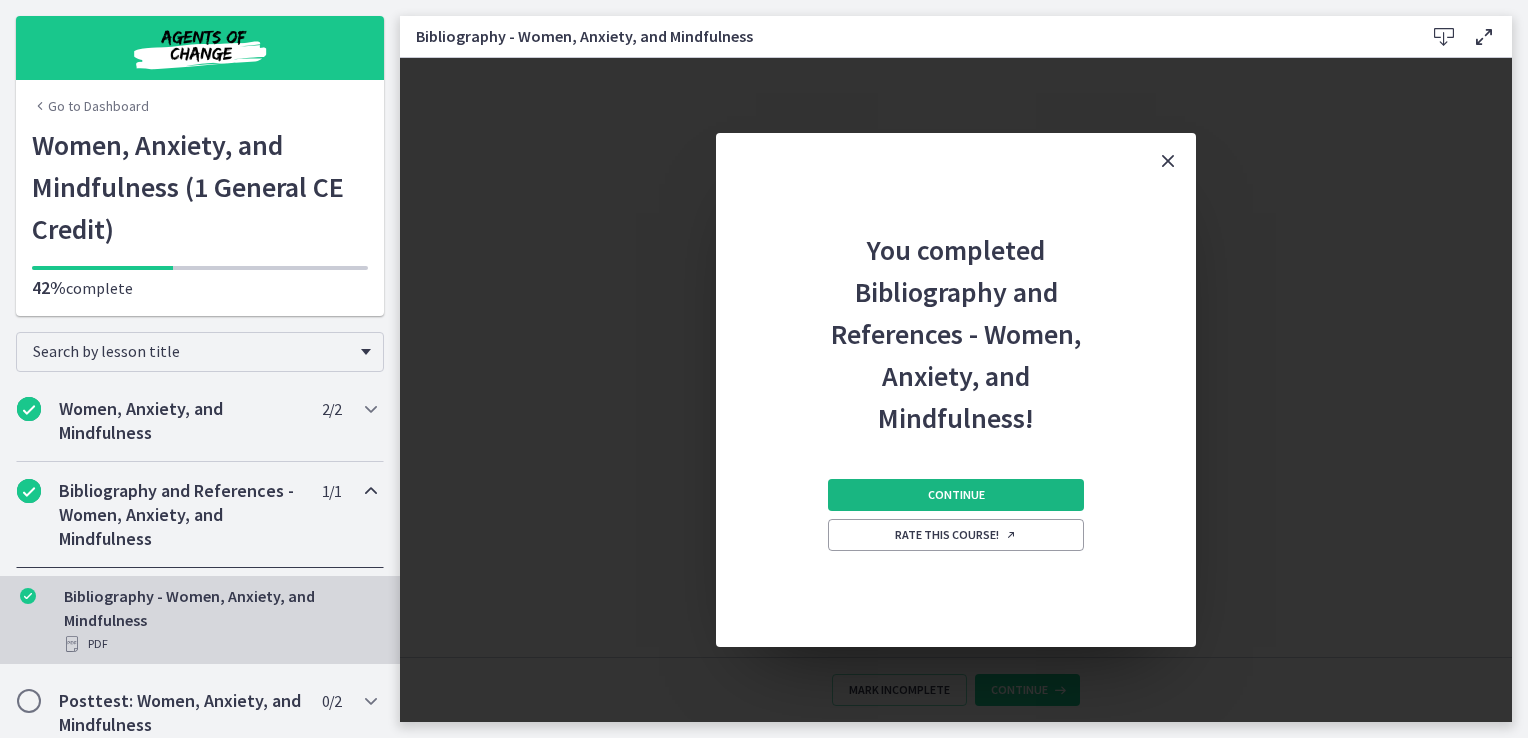 click on "Continue" at bounding box center [956, 495] 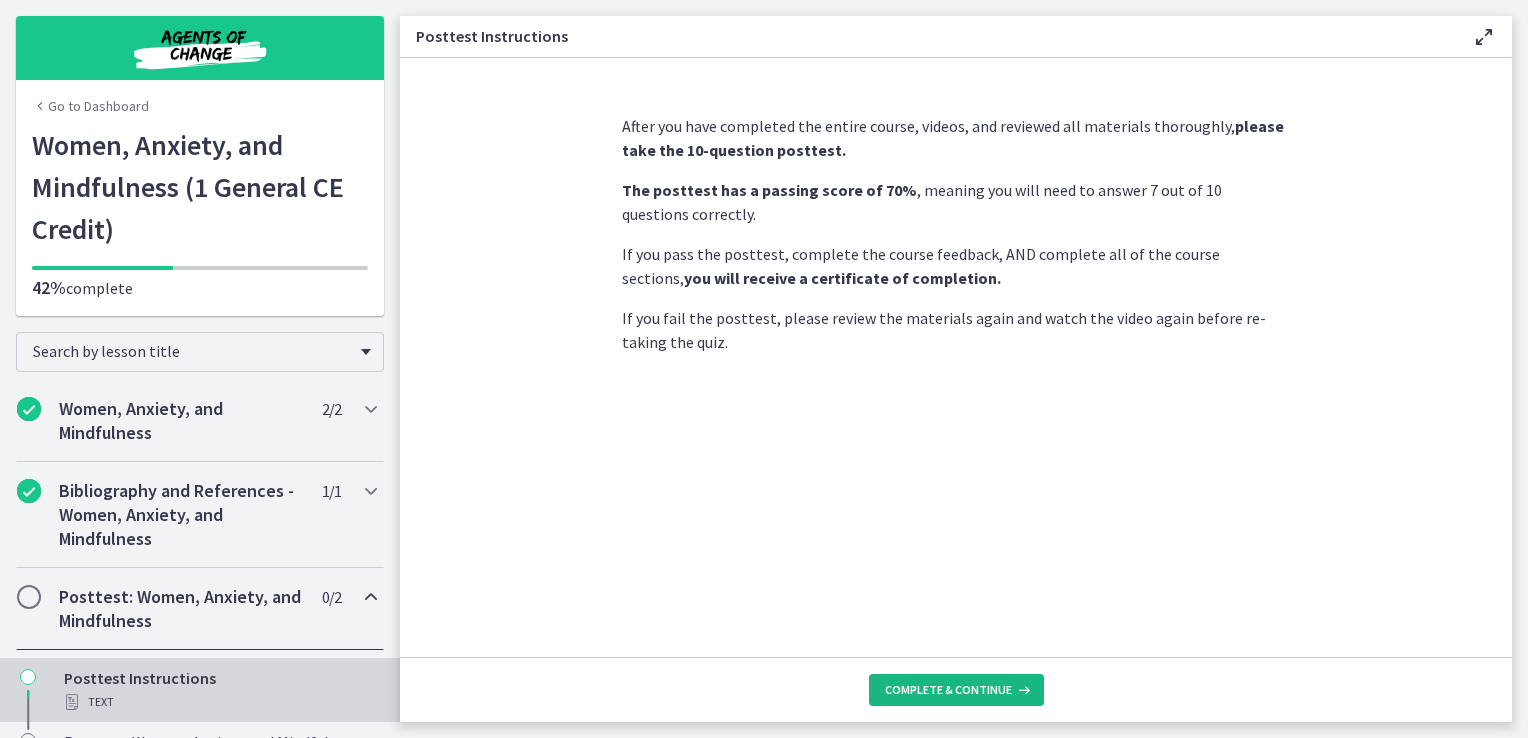 click on "Complete & continue" at bounding box center [948, 690] 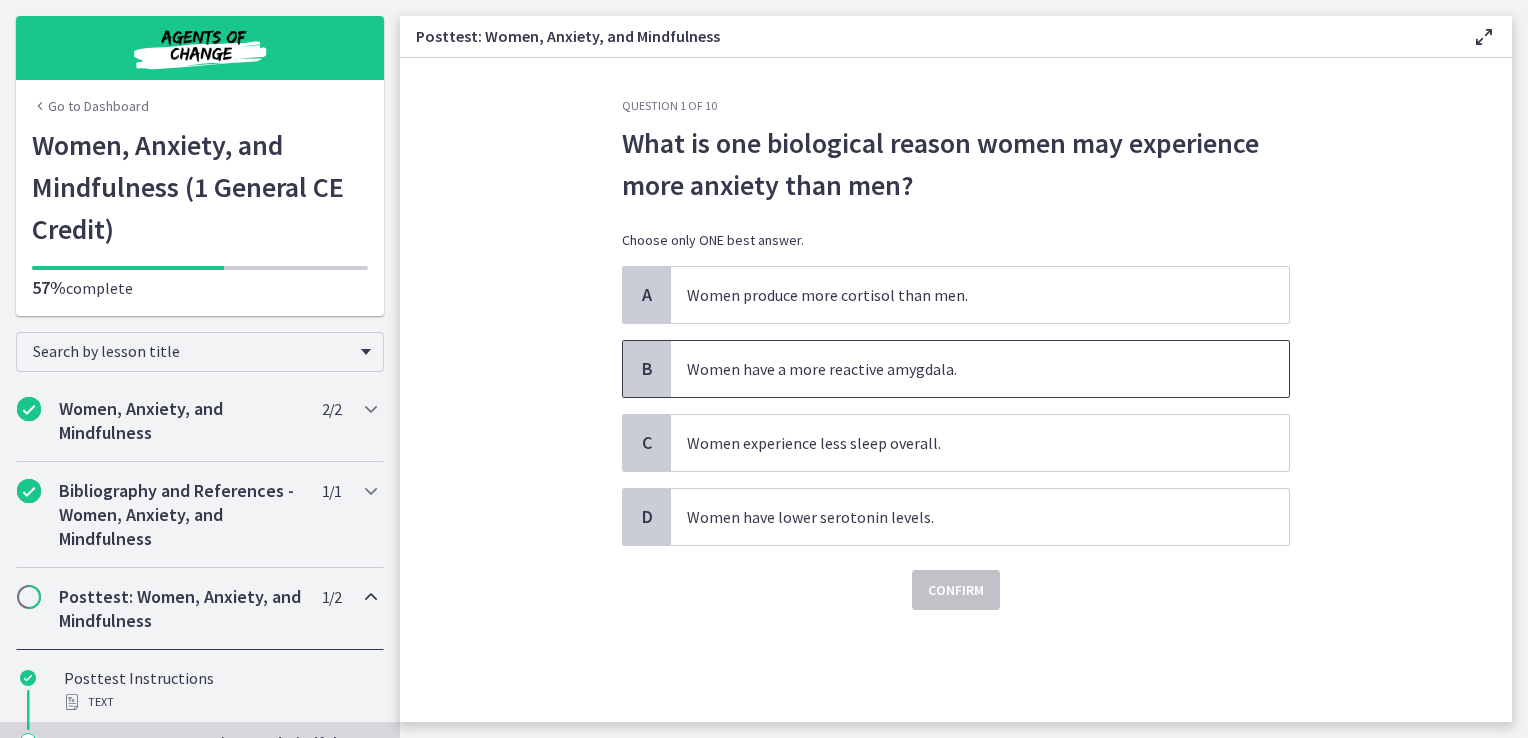 click on "Women have a more reactive amygdala." at bounding box center (980, 369) 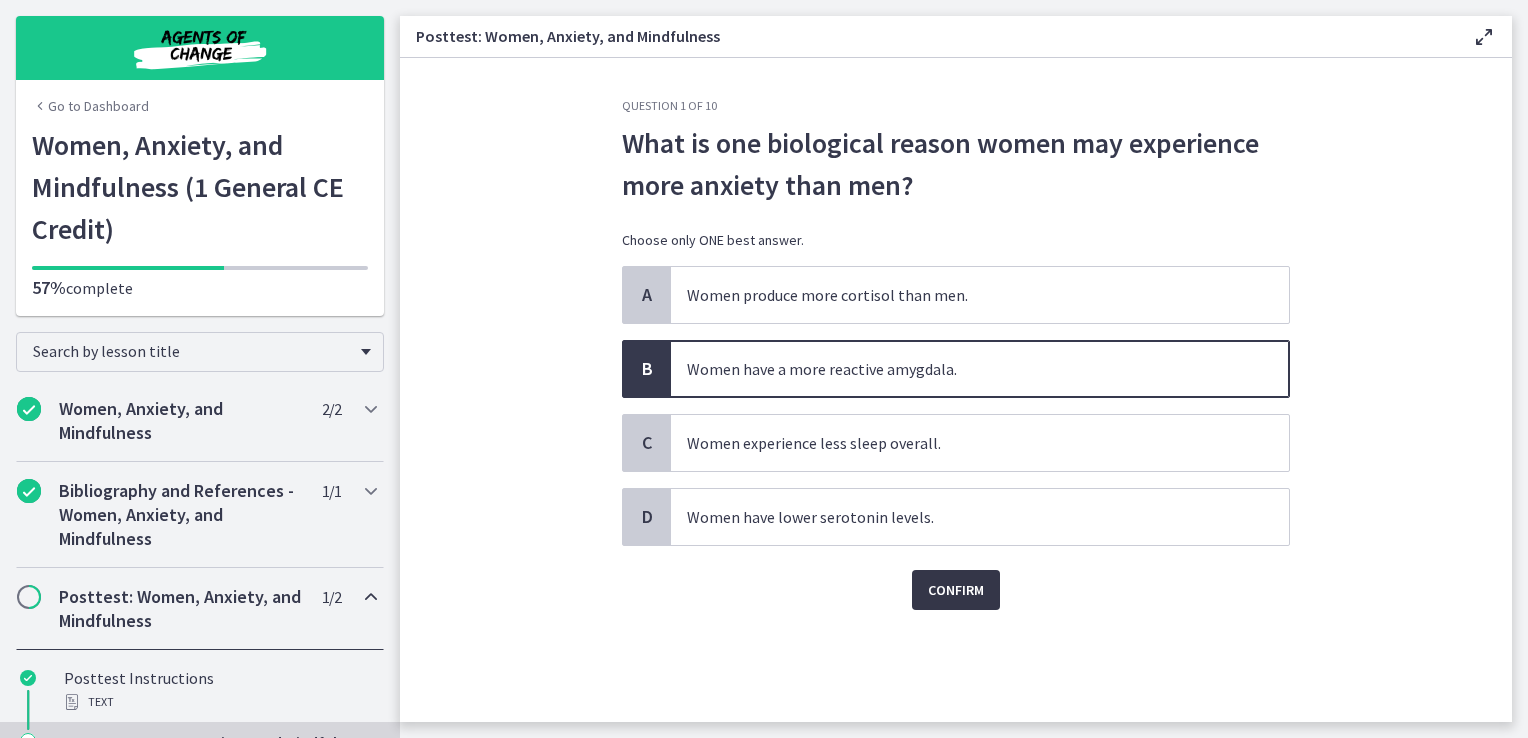 click on "Confirm" at bounding box center [956, 590] 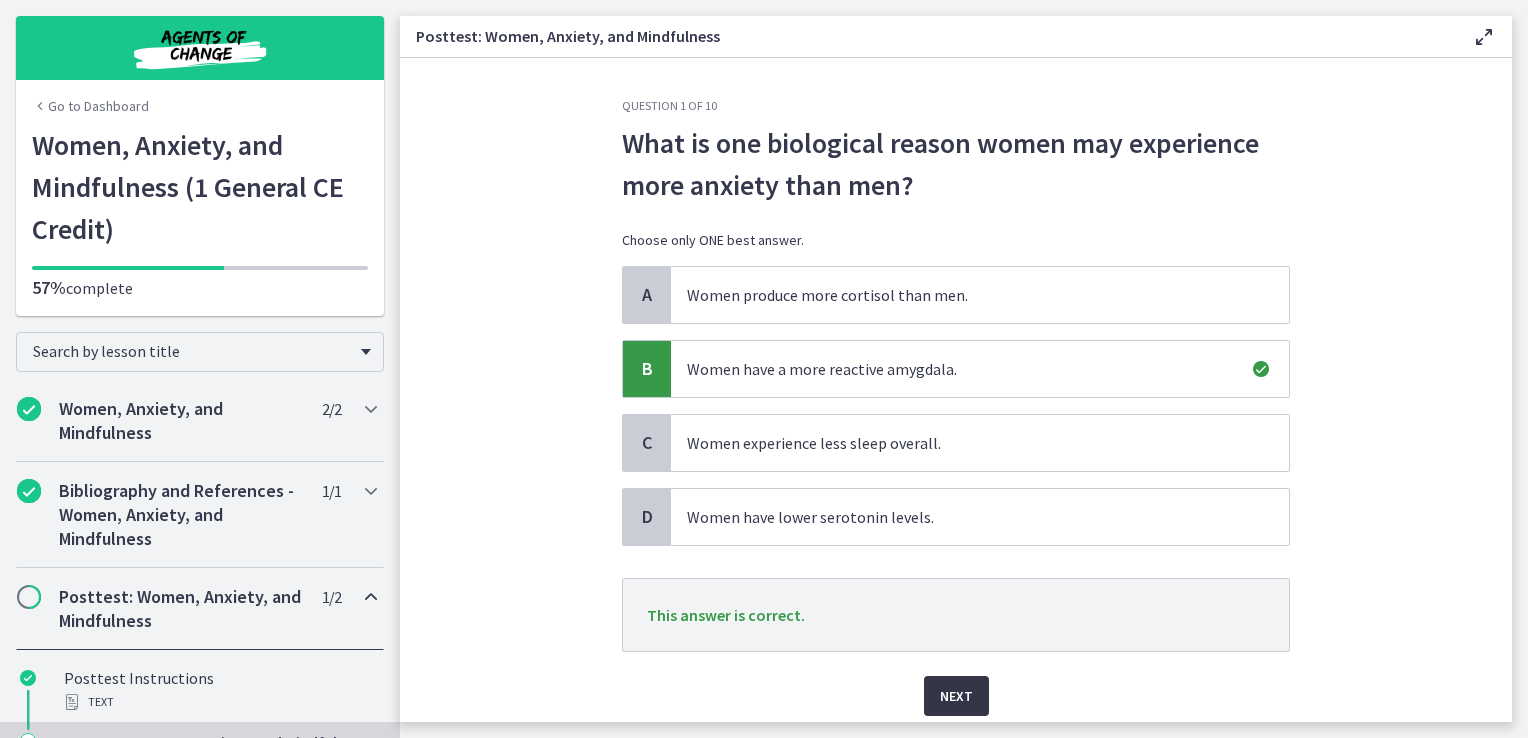 click on "Next" at bounding box center (956, 696) 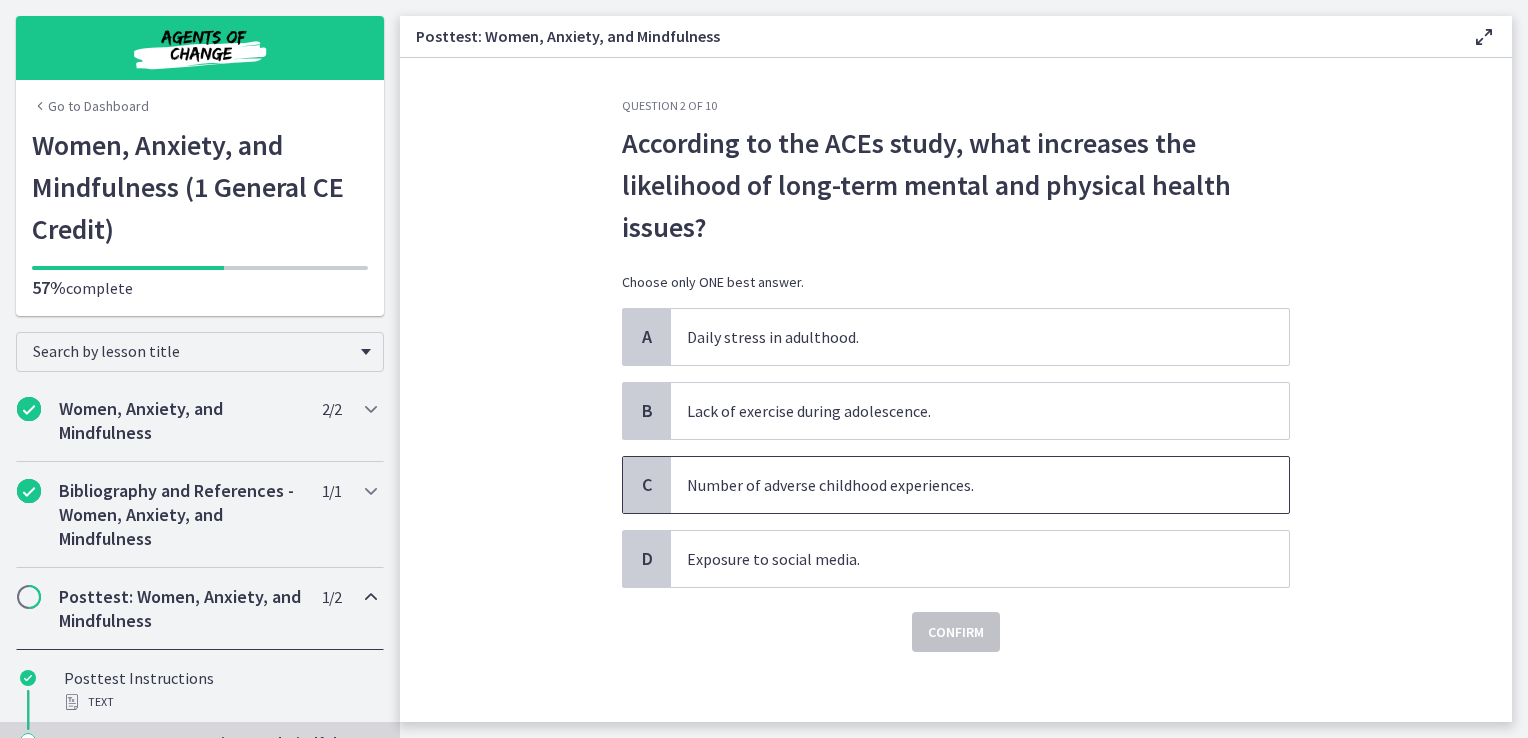 click on "Number of adverse childhood experiences." at bounding box center (980, 485) 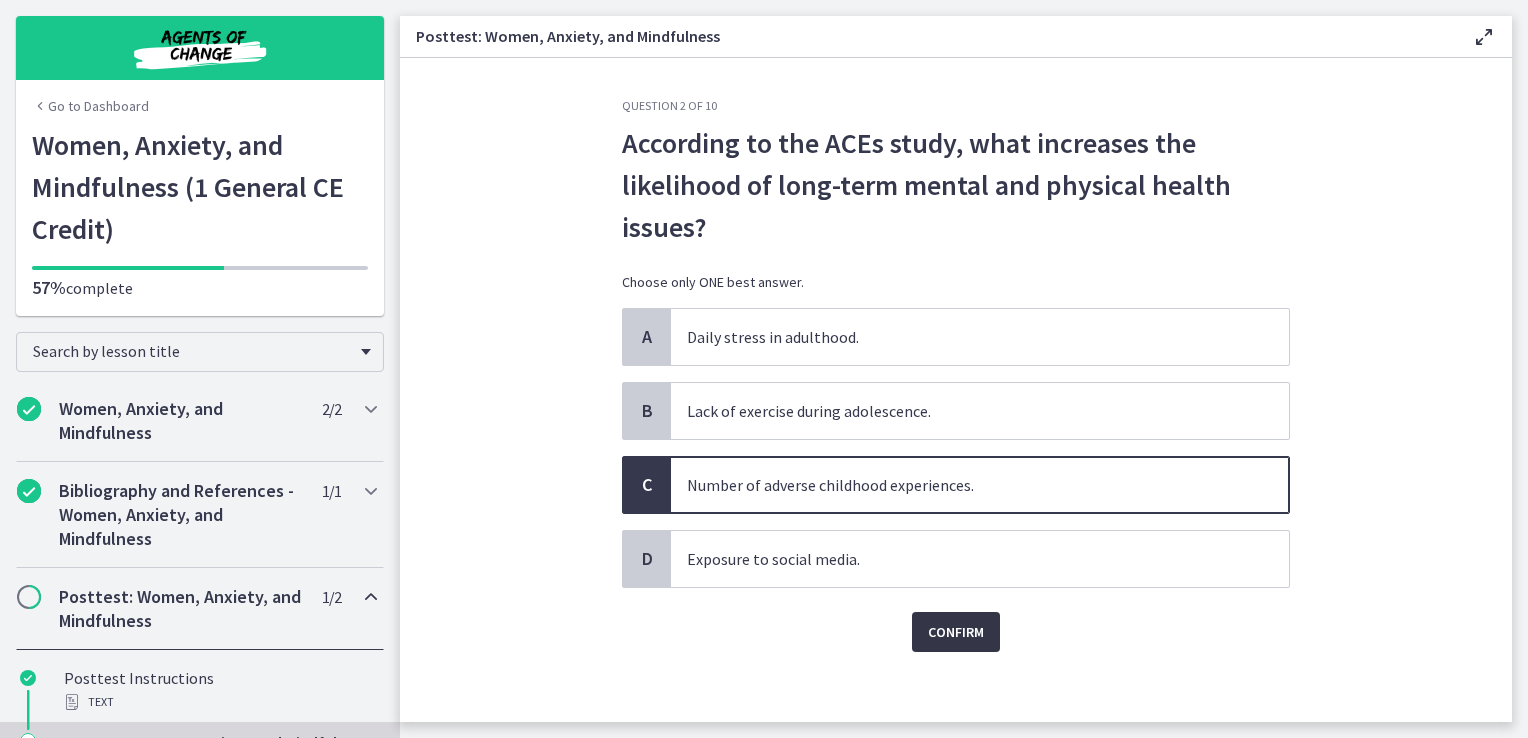 click on "Confirm" at bounding box center (956, 632) 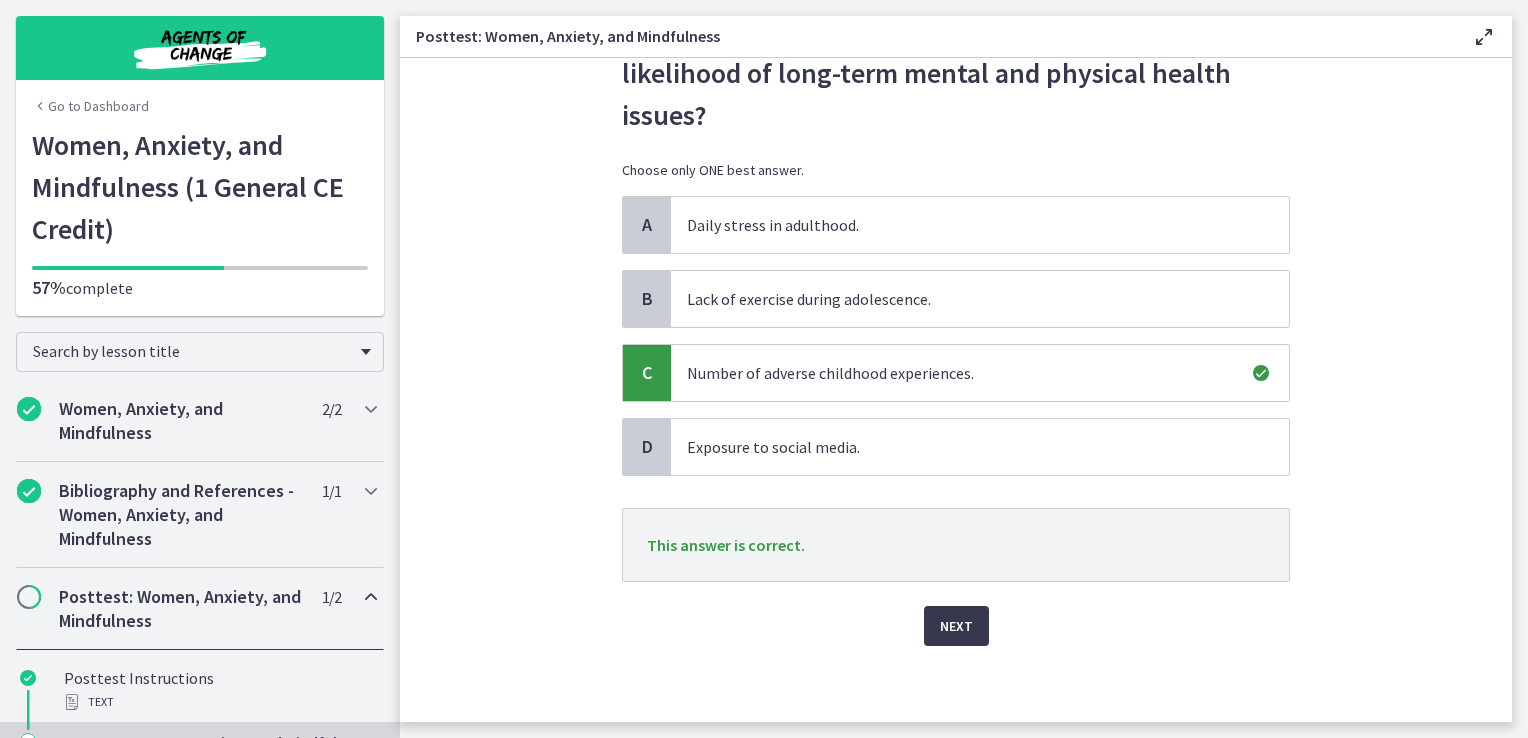 scroll, scrollTop: 113, scrollLeft: 0, axis: vertical 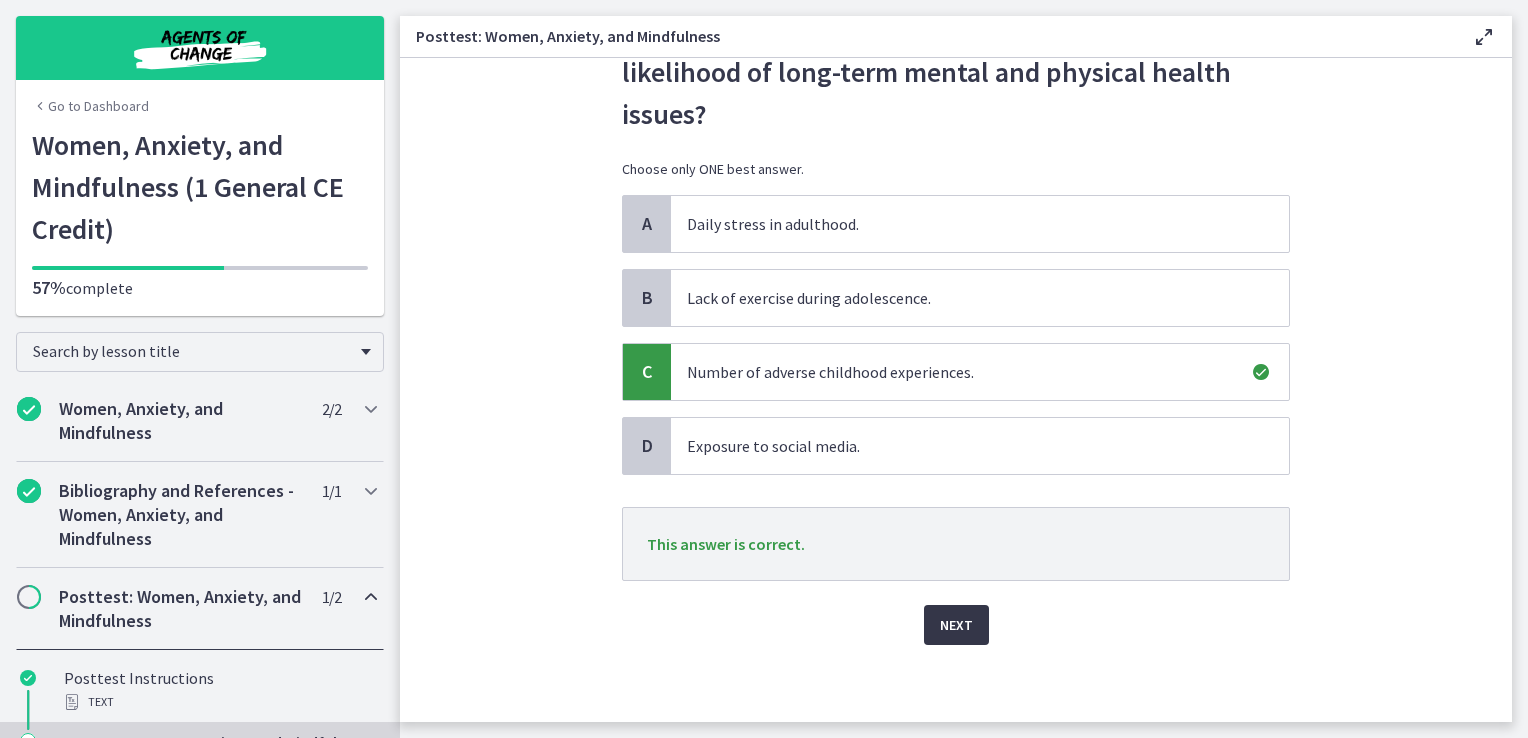 click on "Next" at bounding box center (956, 625) 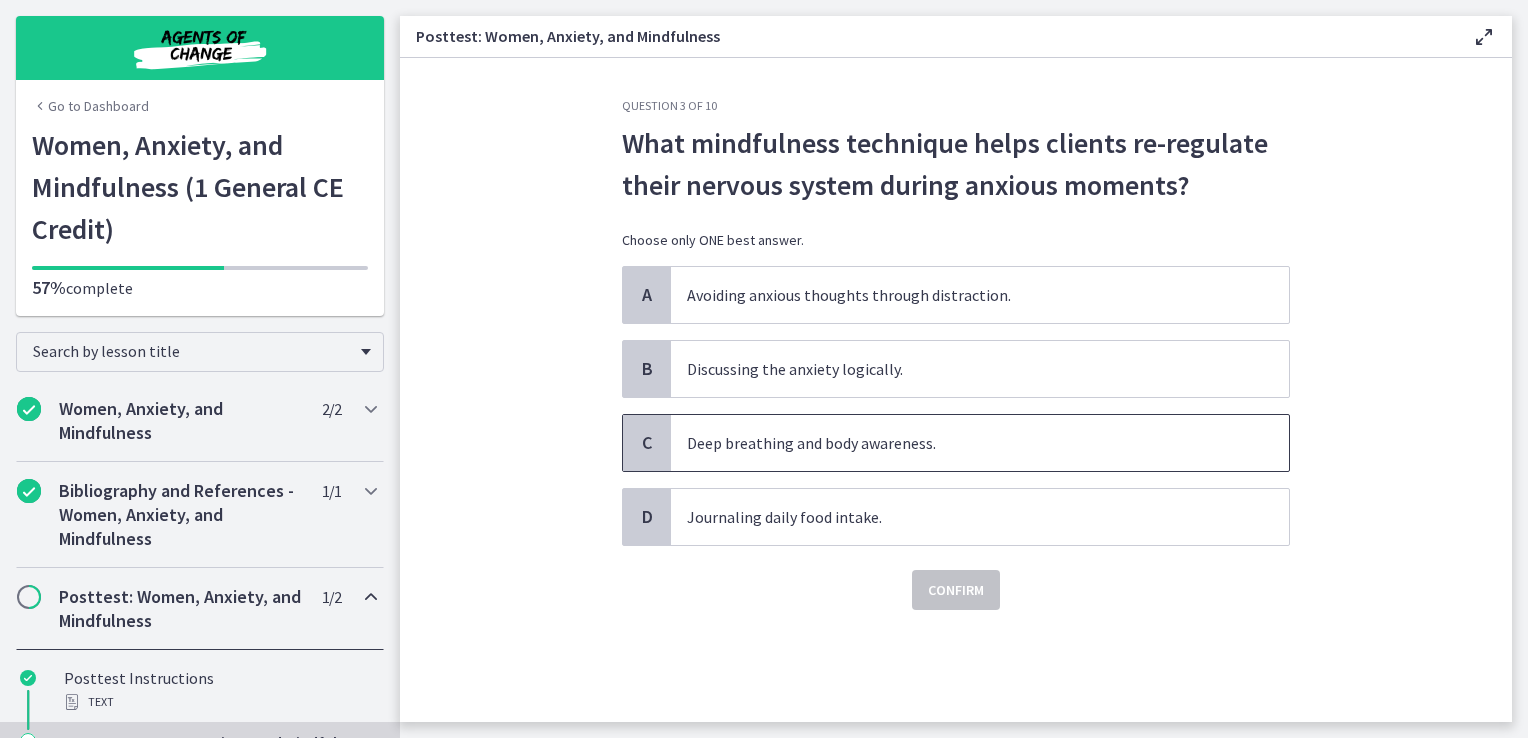 click on "Deep breathing and body awareness." at bounding box center [980, 443] 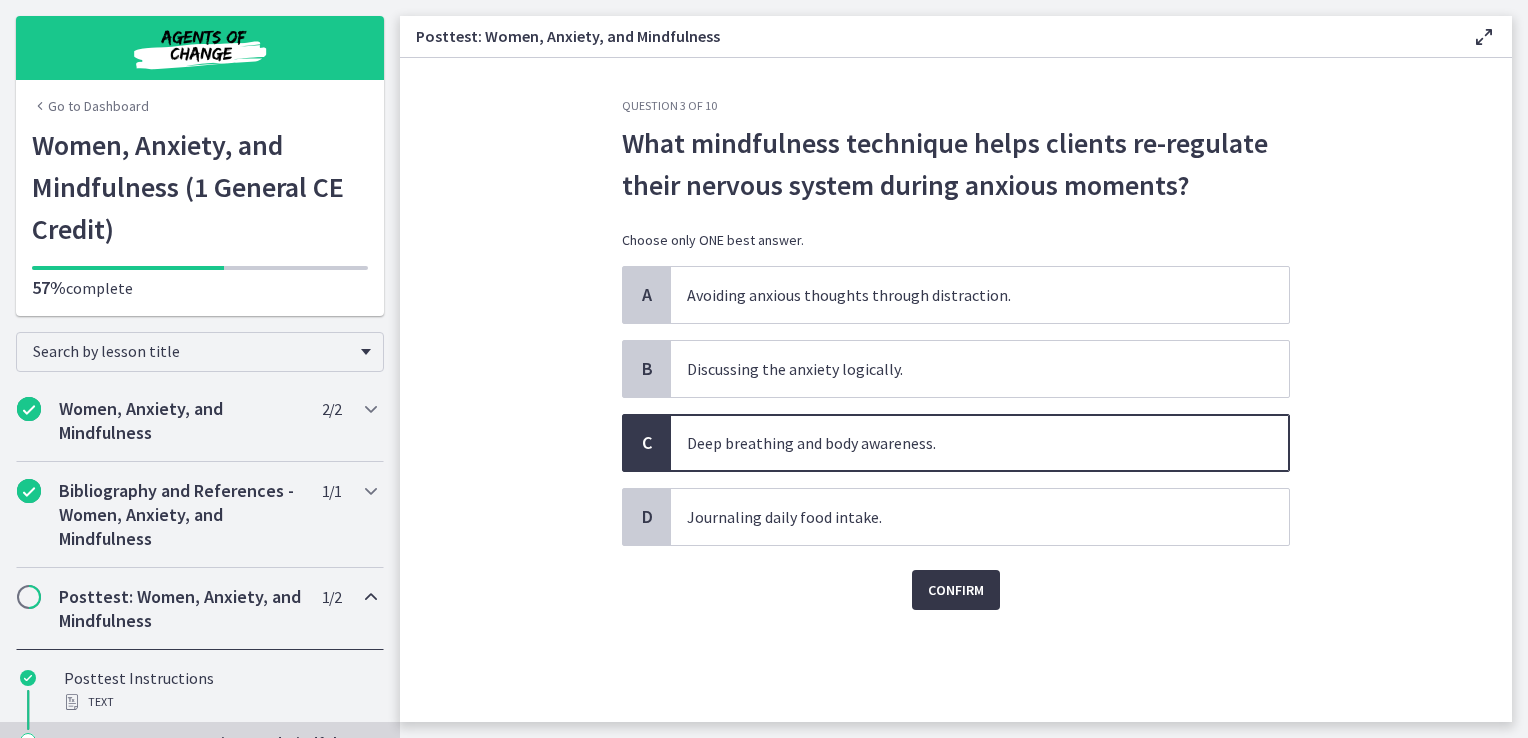 click on "Confirm" at bounding box center (956, 590) 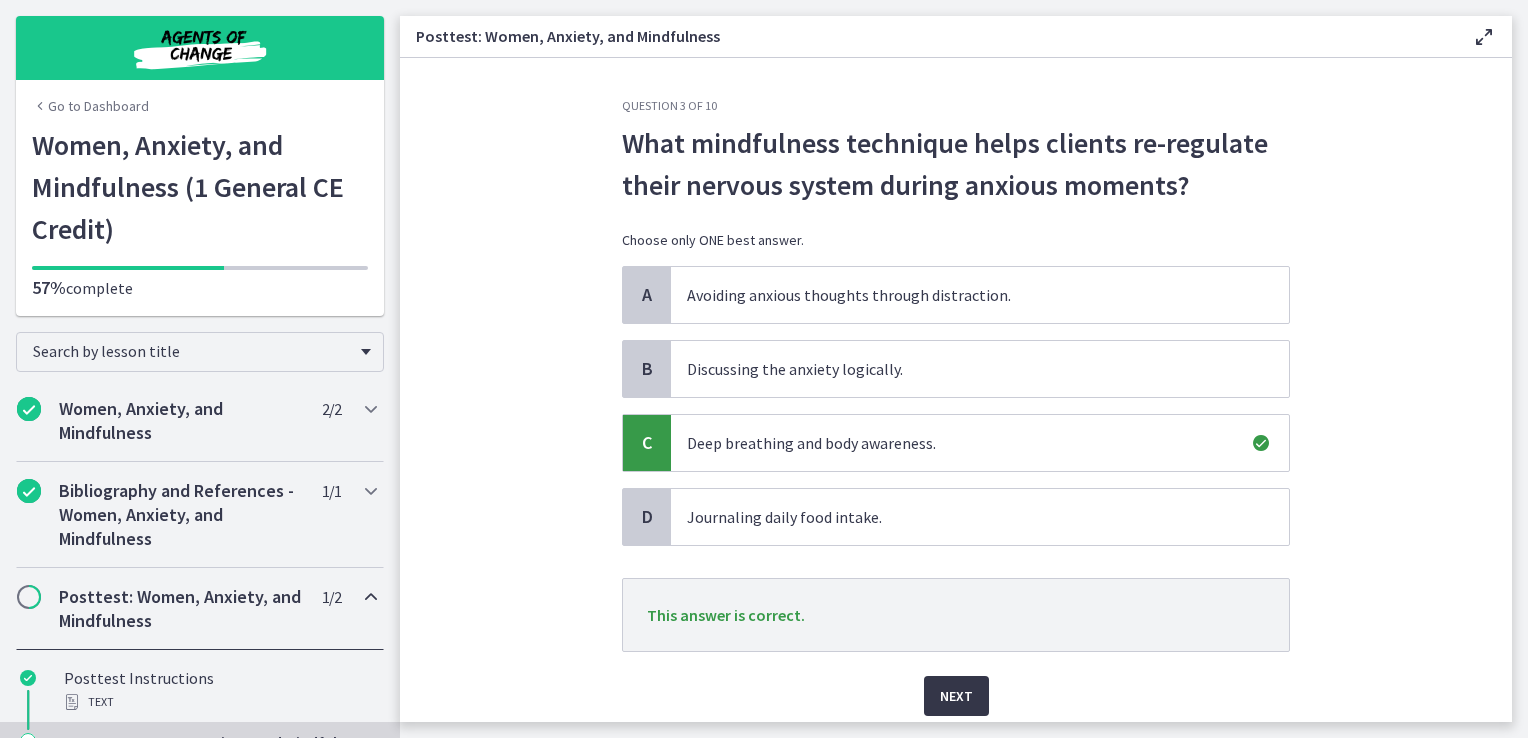 click on "Next" at bounding box center (956, 696) 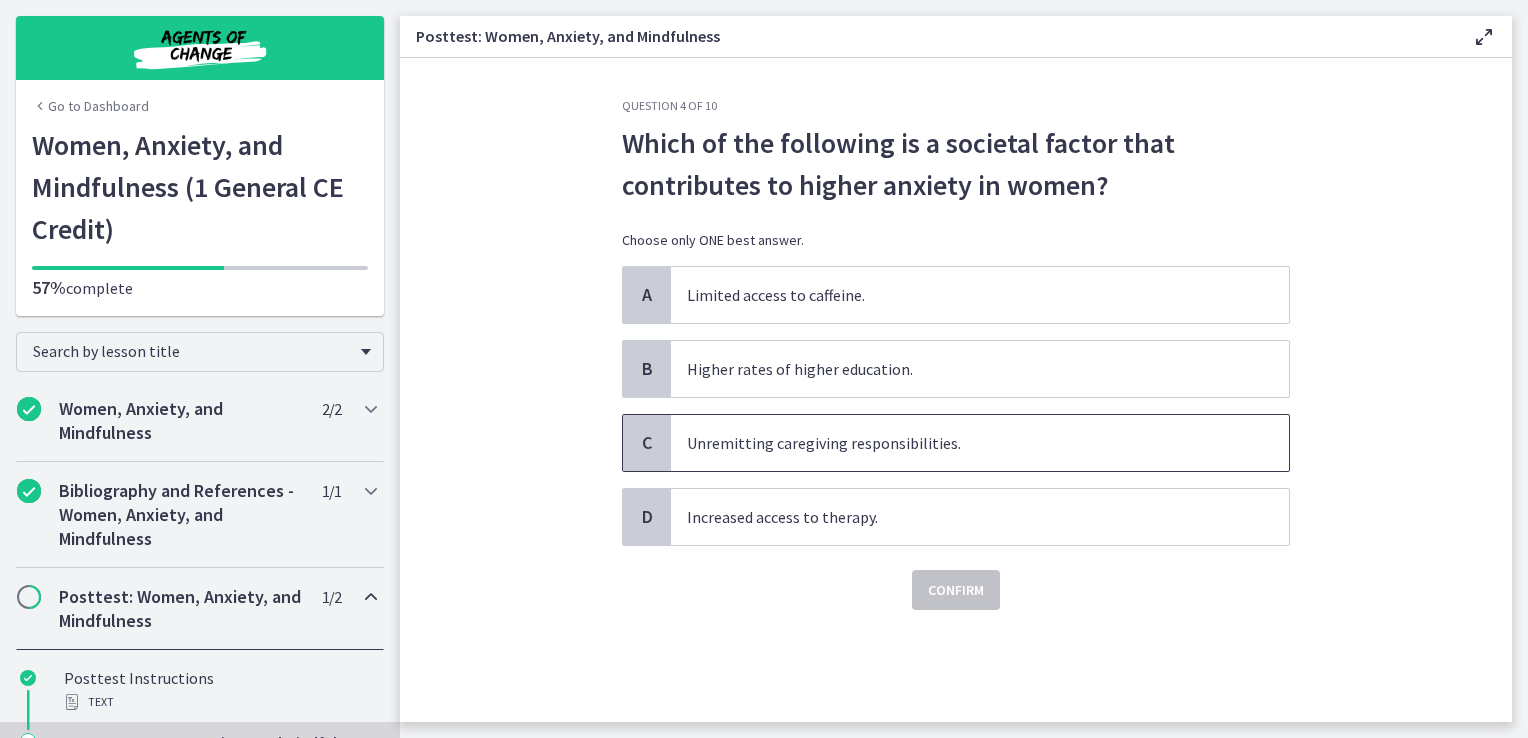 click on "Unremitting caregiving responsibilities." at bounding box center [980, 443] 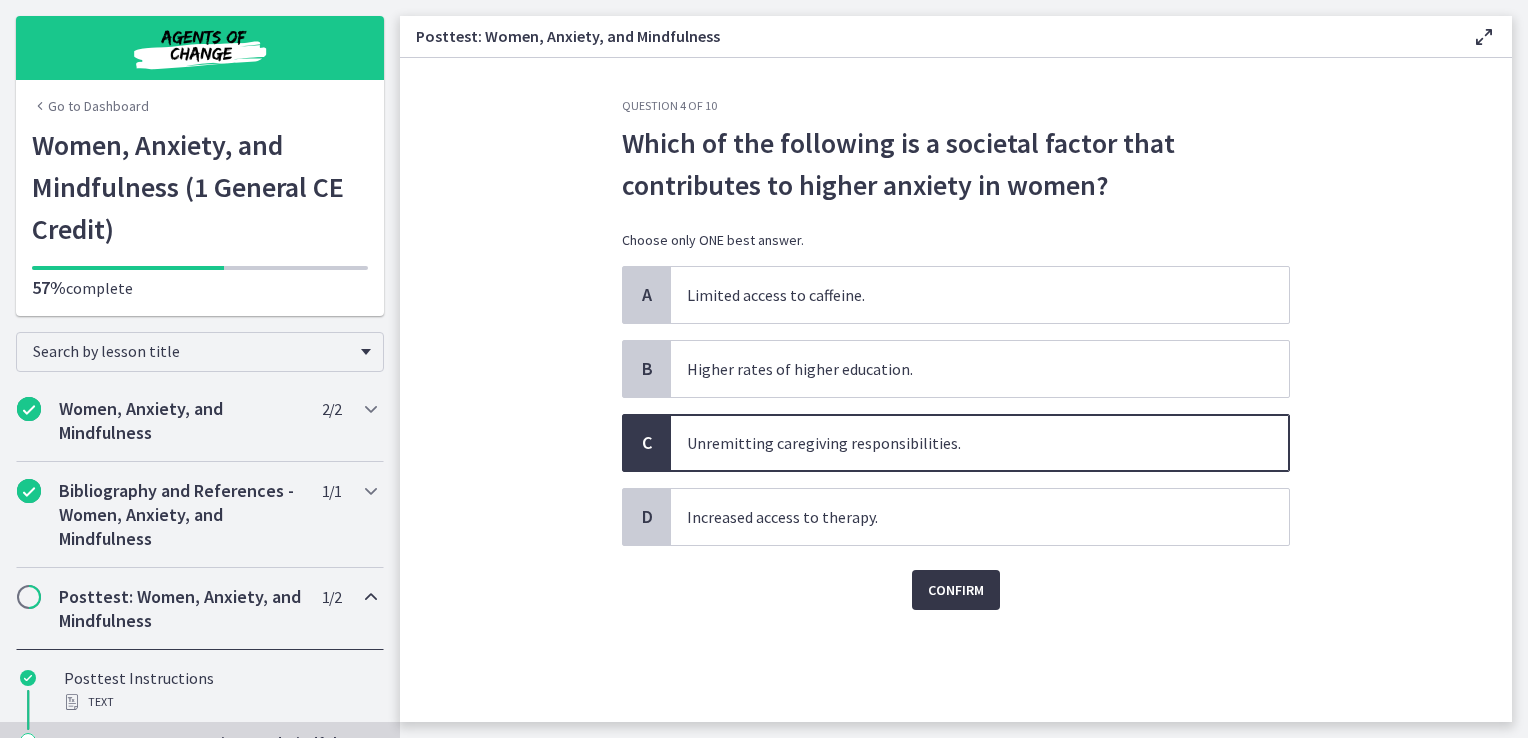 click on "Confirm" at bounding box center (956, 590) 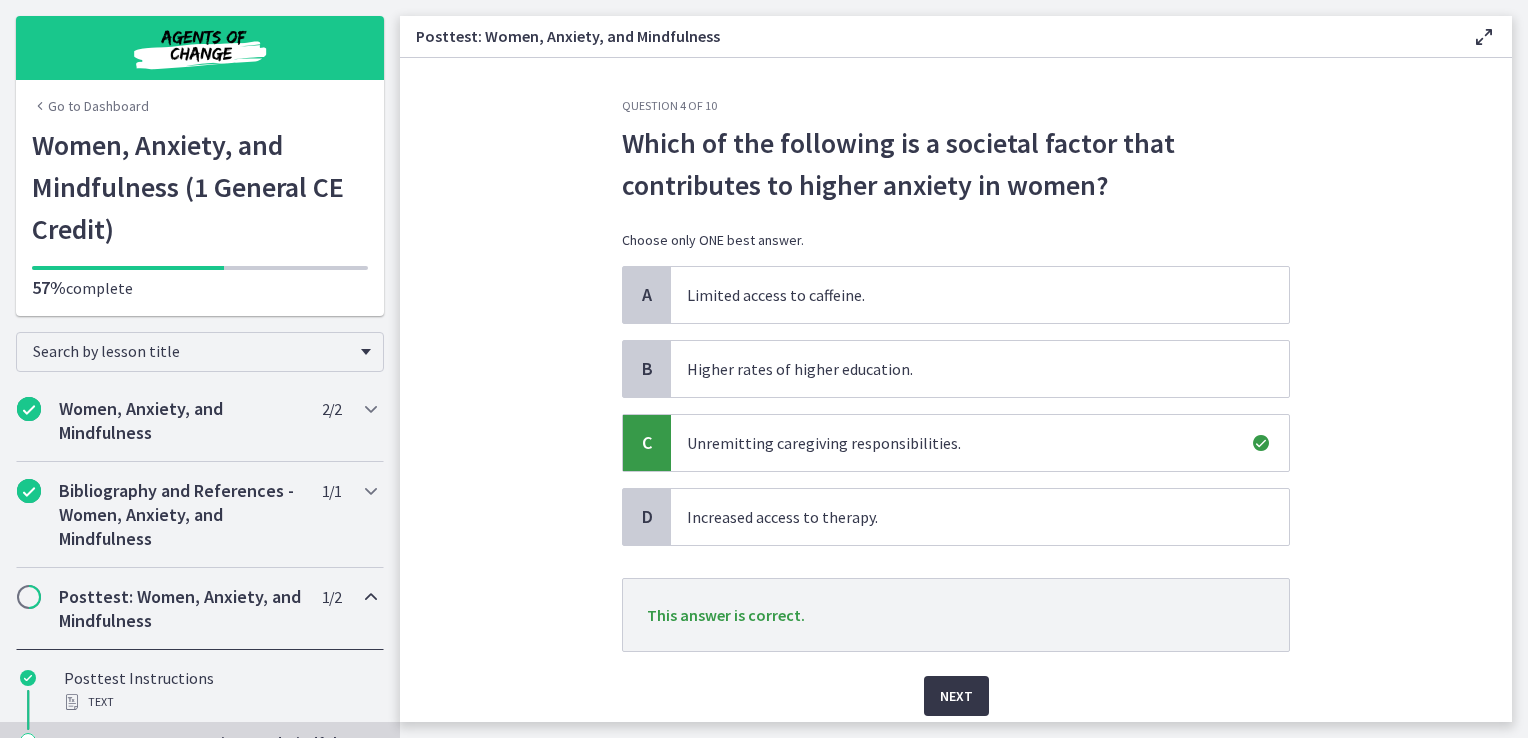 click on "Next" at bounding box center [956, 696] 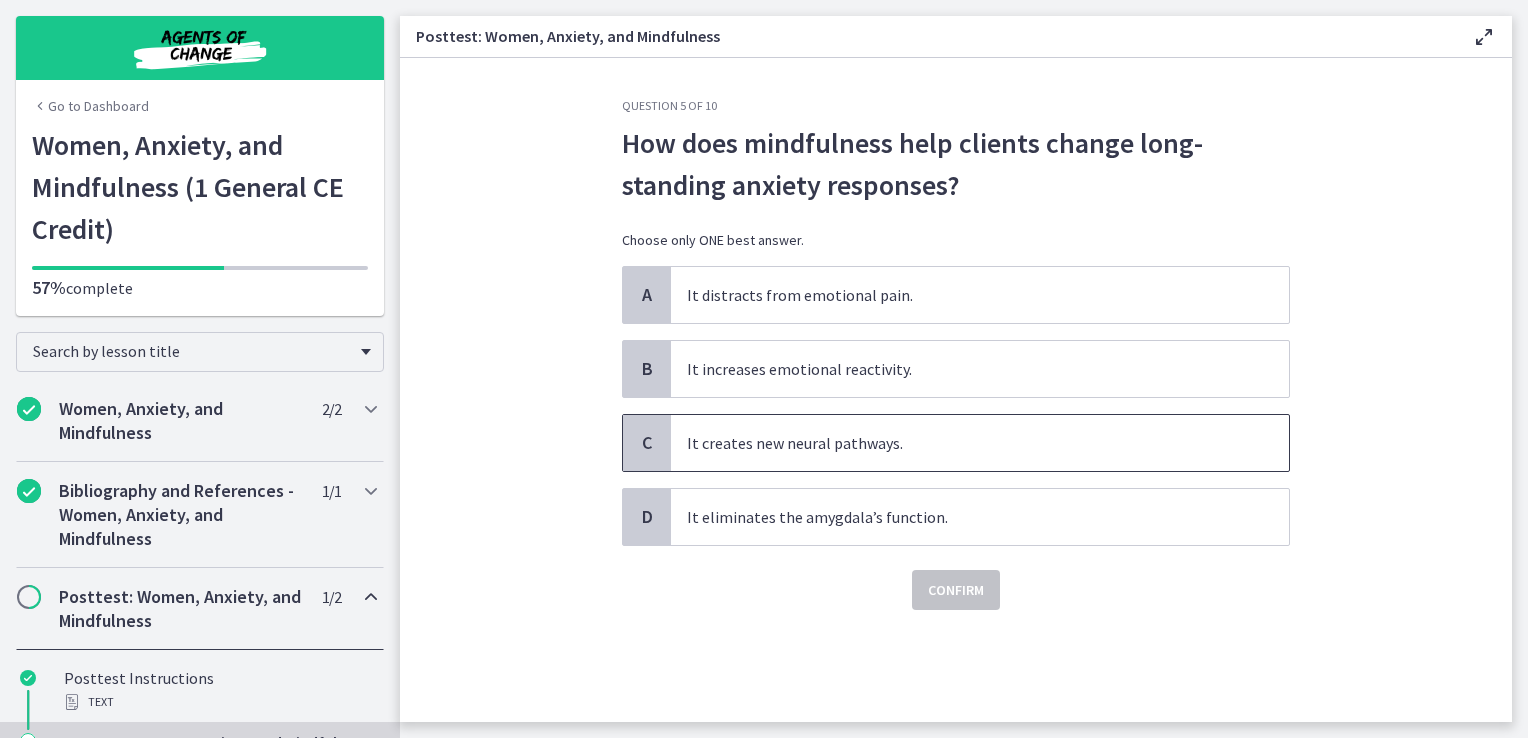click on "It creates new neural pathways." at bounding box center (980, 443) 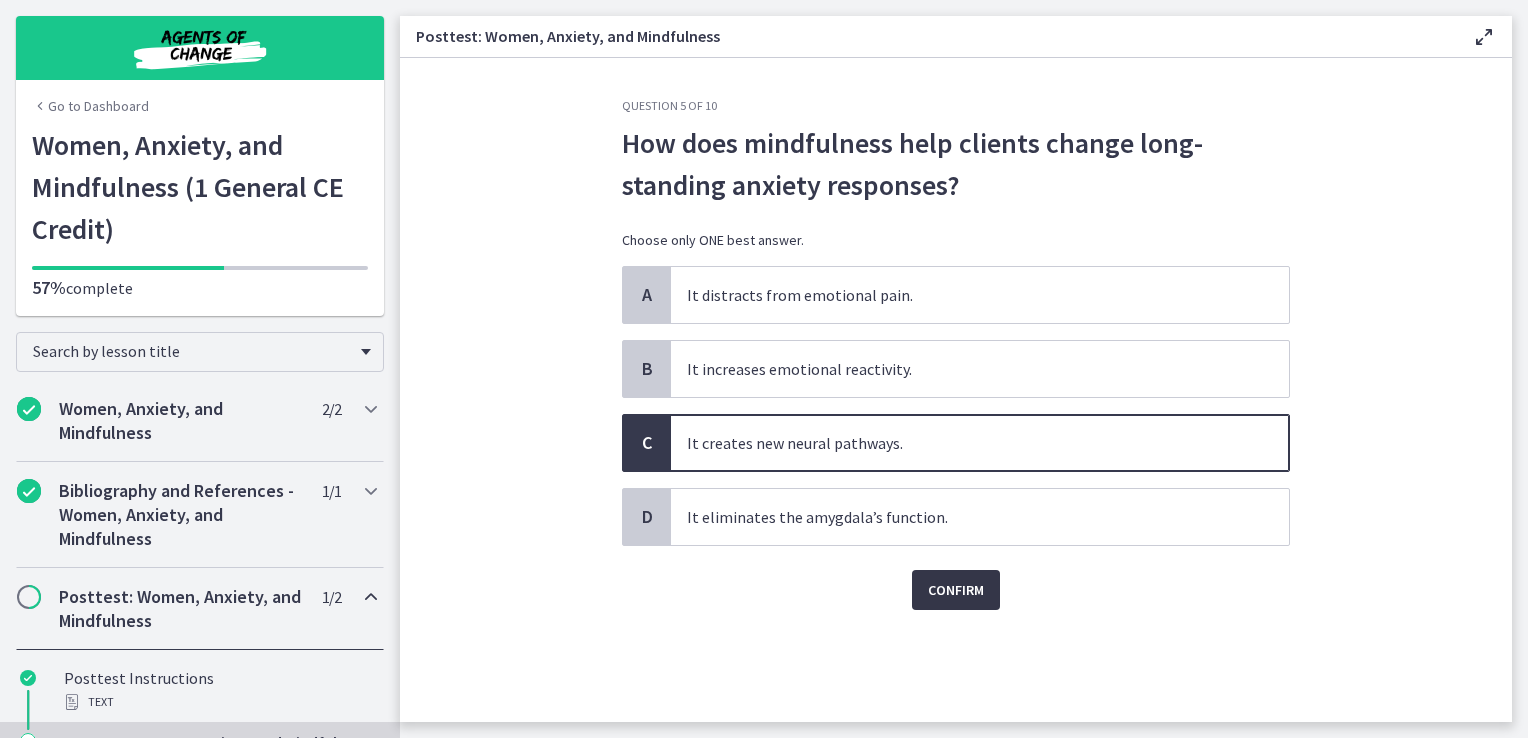 click on "Confirm" at bounding box center [956, 590] 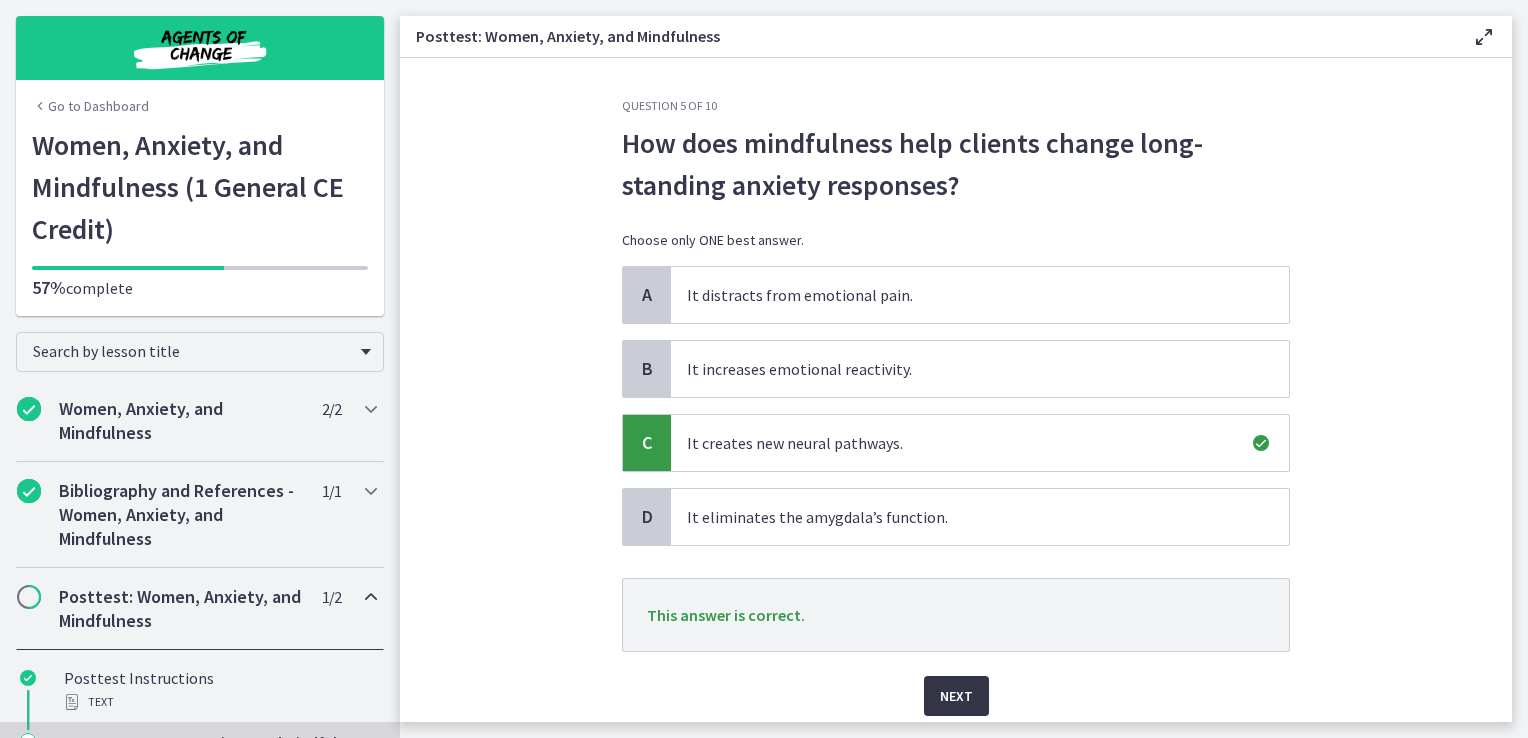 click on "Next" at bounding box center [956, 696] 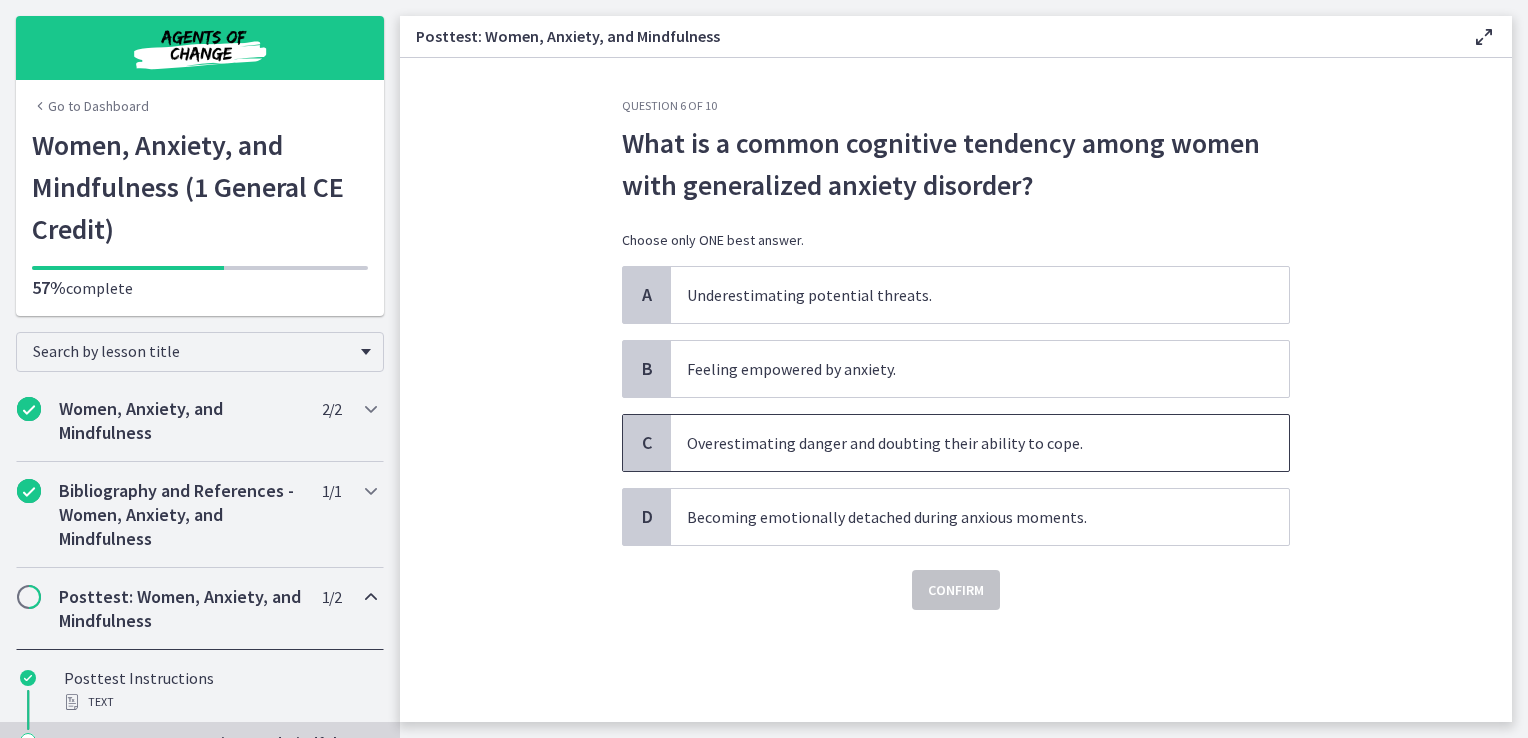 click on "Overestimating danger and doubting their ability to cope." at bounding box center (980, 443) 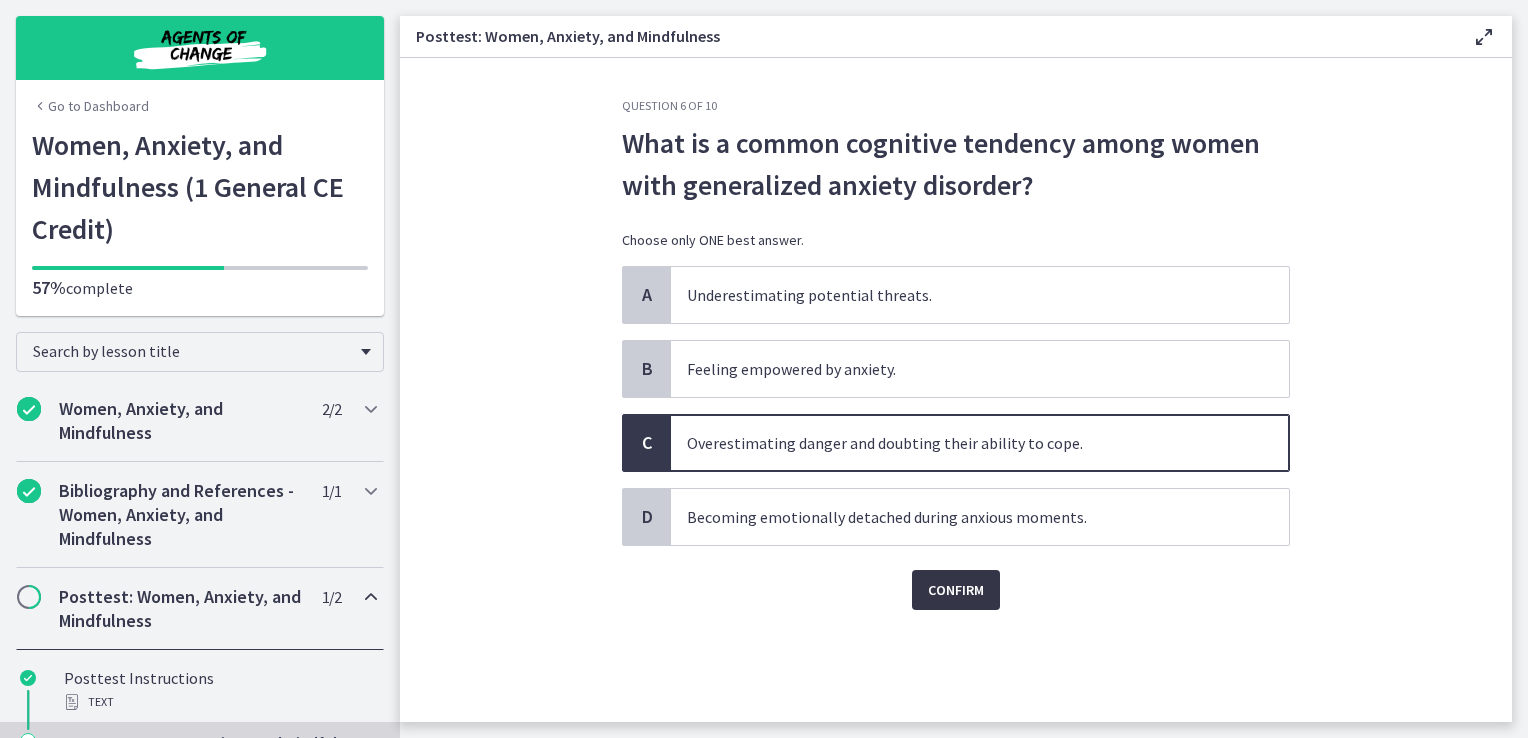 click on "Confirm" at bounding box center (956, 590) 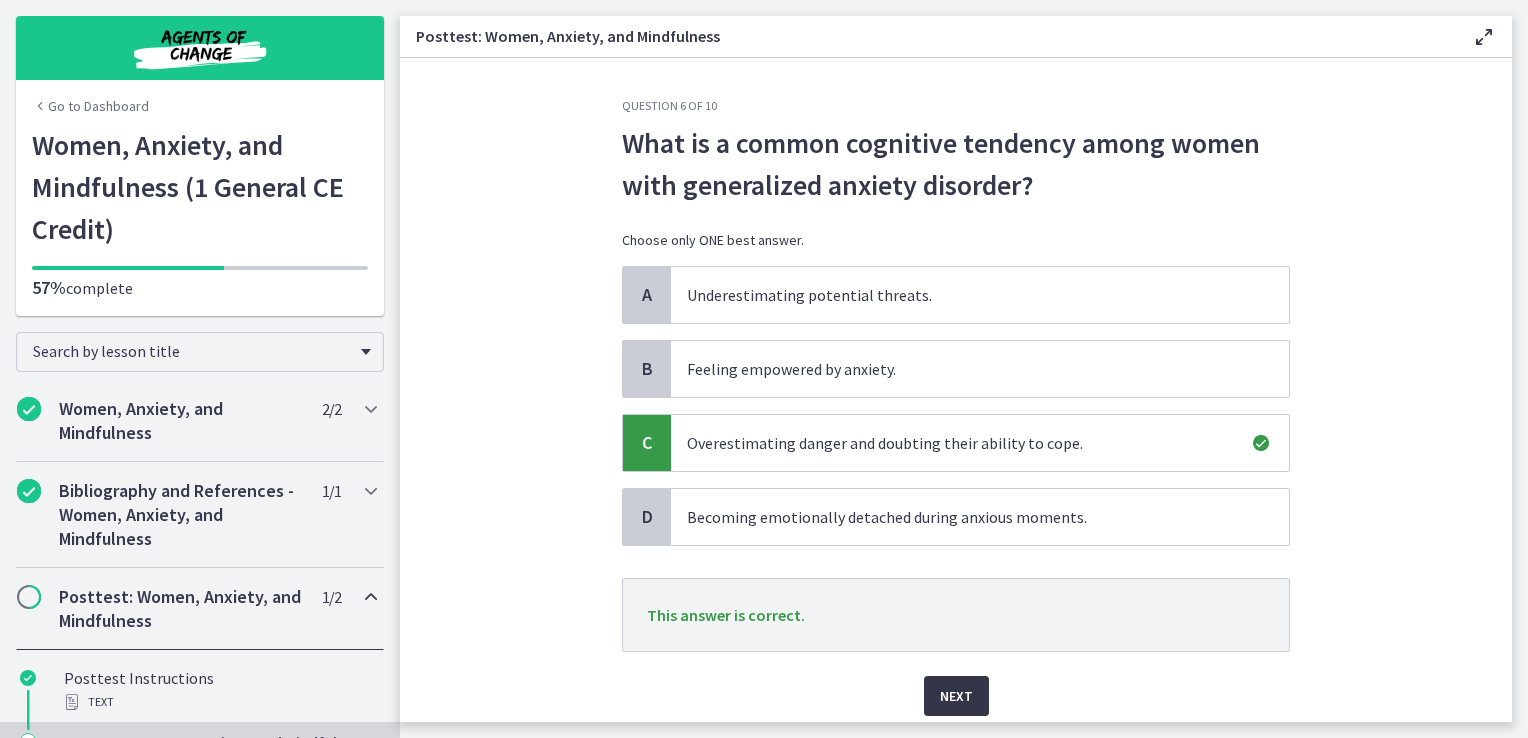 click on "Next" at bounding box center (956, 696) 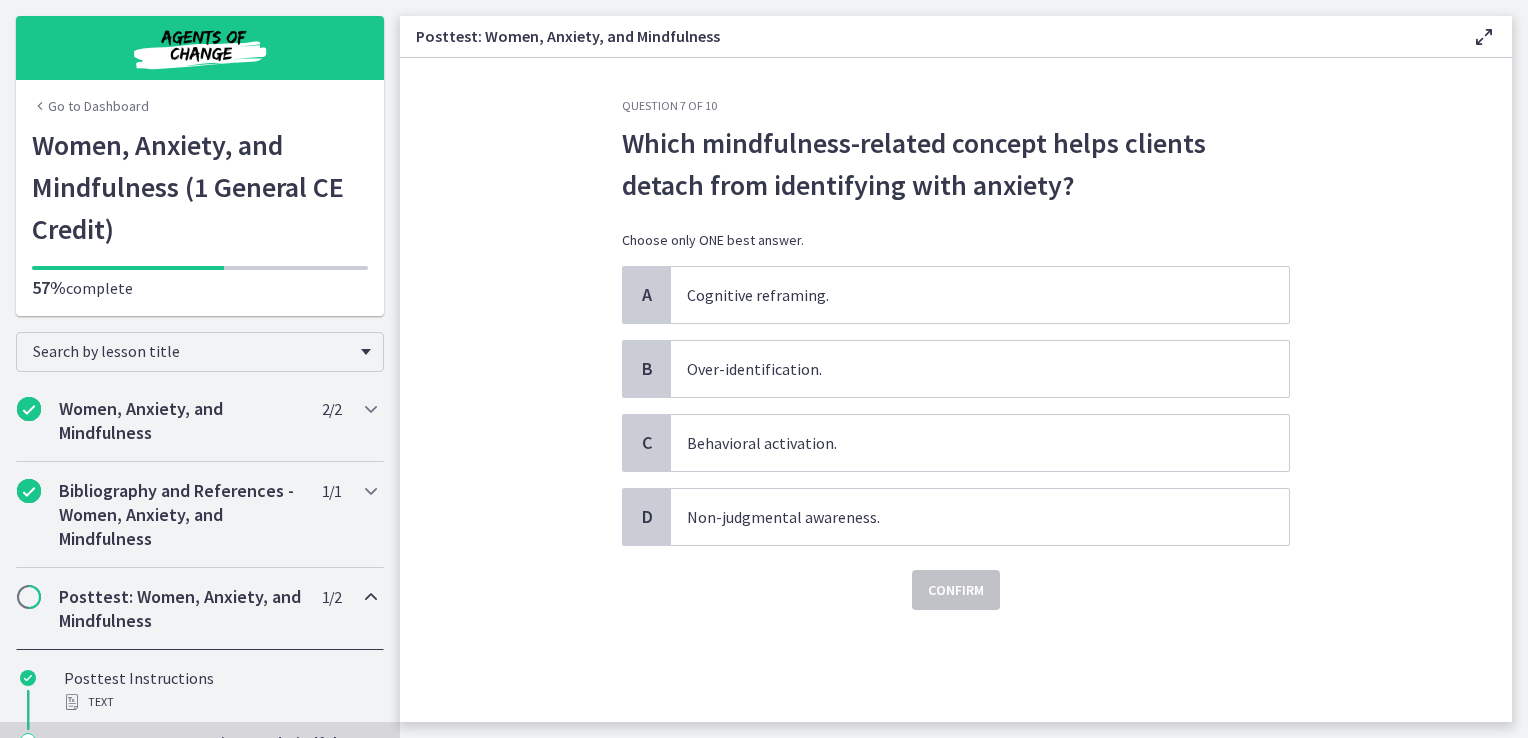 click on "Confirm" at bounding box center (956, 578) 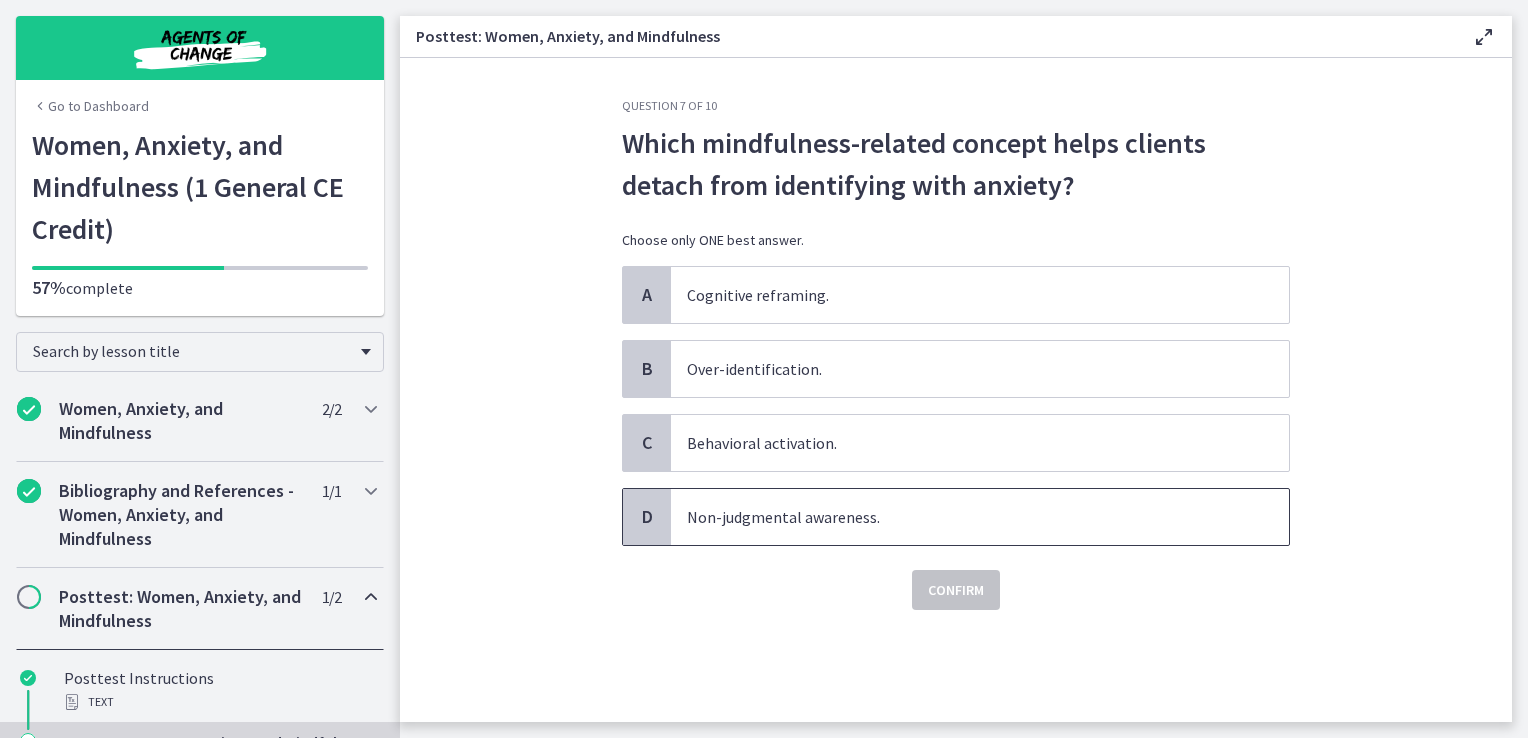 click on "Non-judgmental awareness." at bounding box center [980, 517] 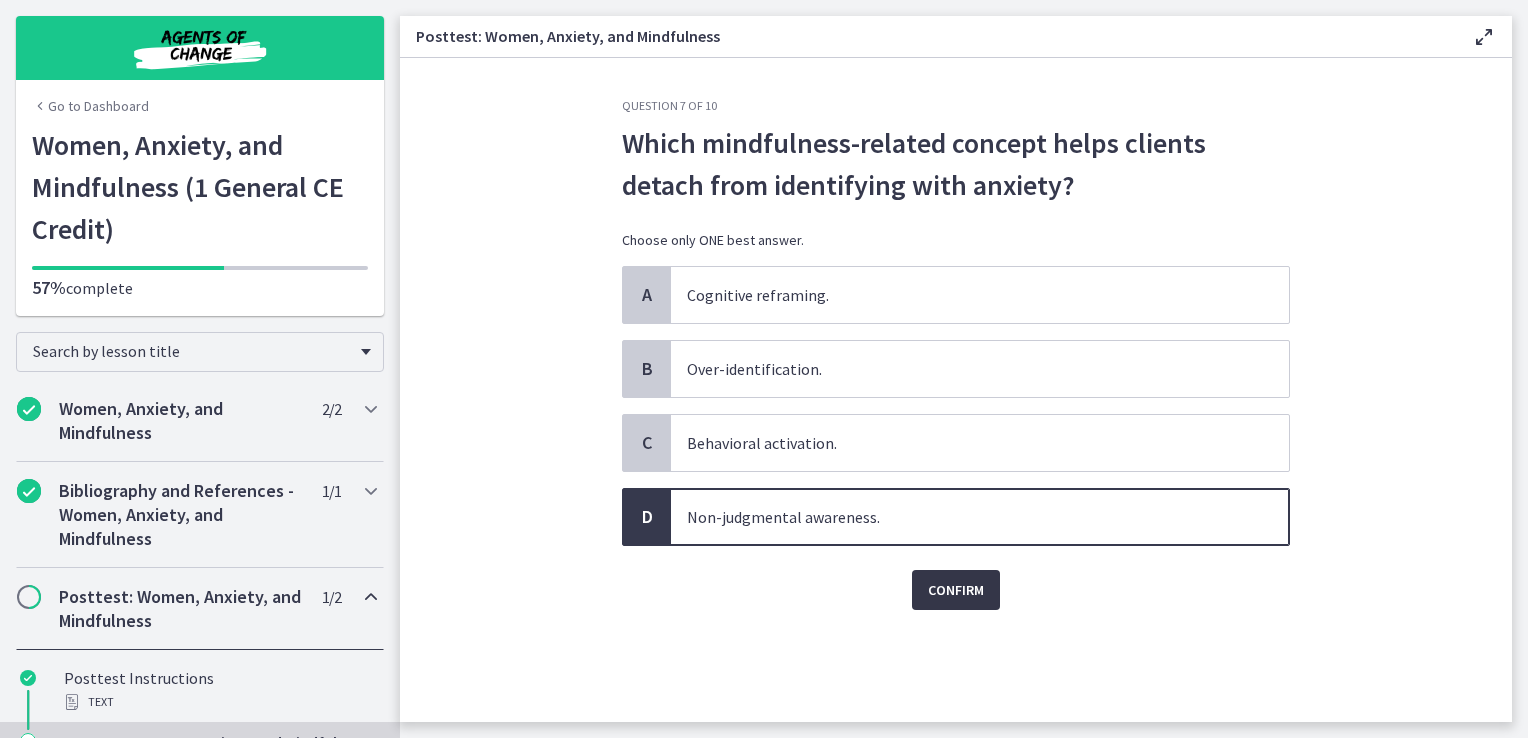 click on "Confirm" at bounding box center (956, 590) 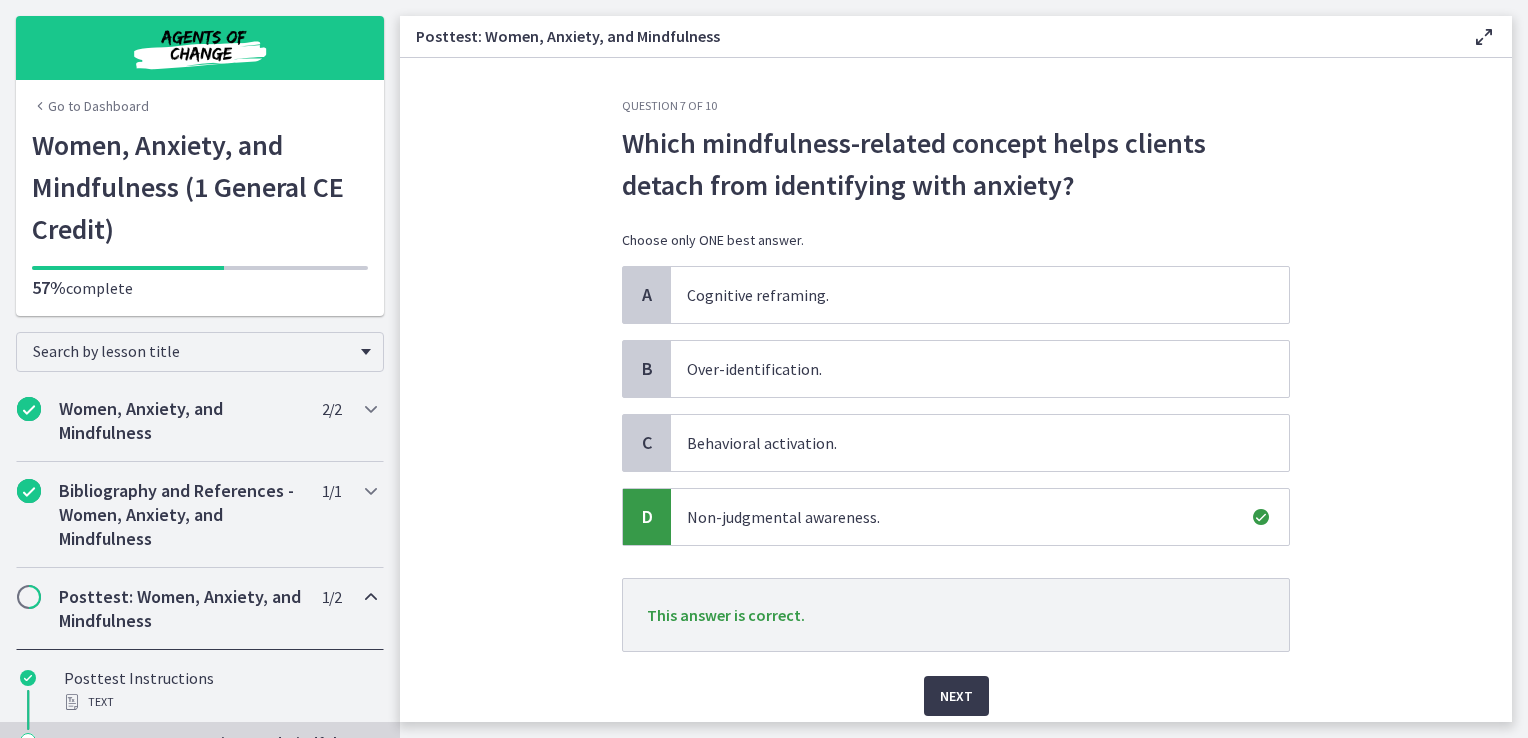 click on "Next" at bounding box center (956, 684) 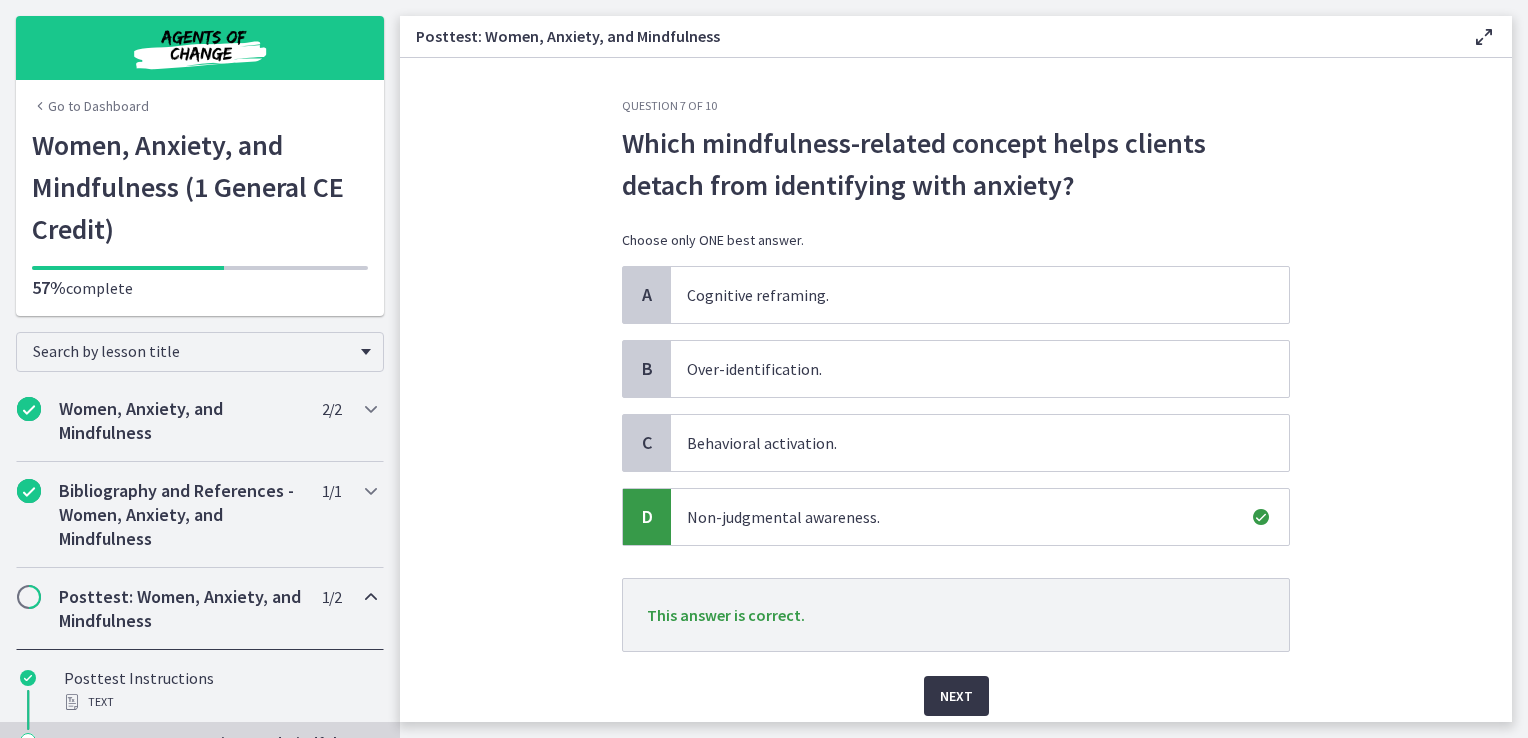 click on "Next" at bounding box center [956, 696] 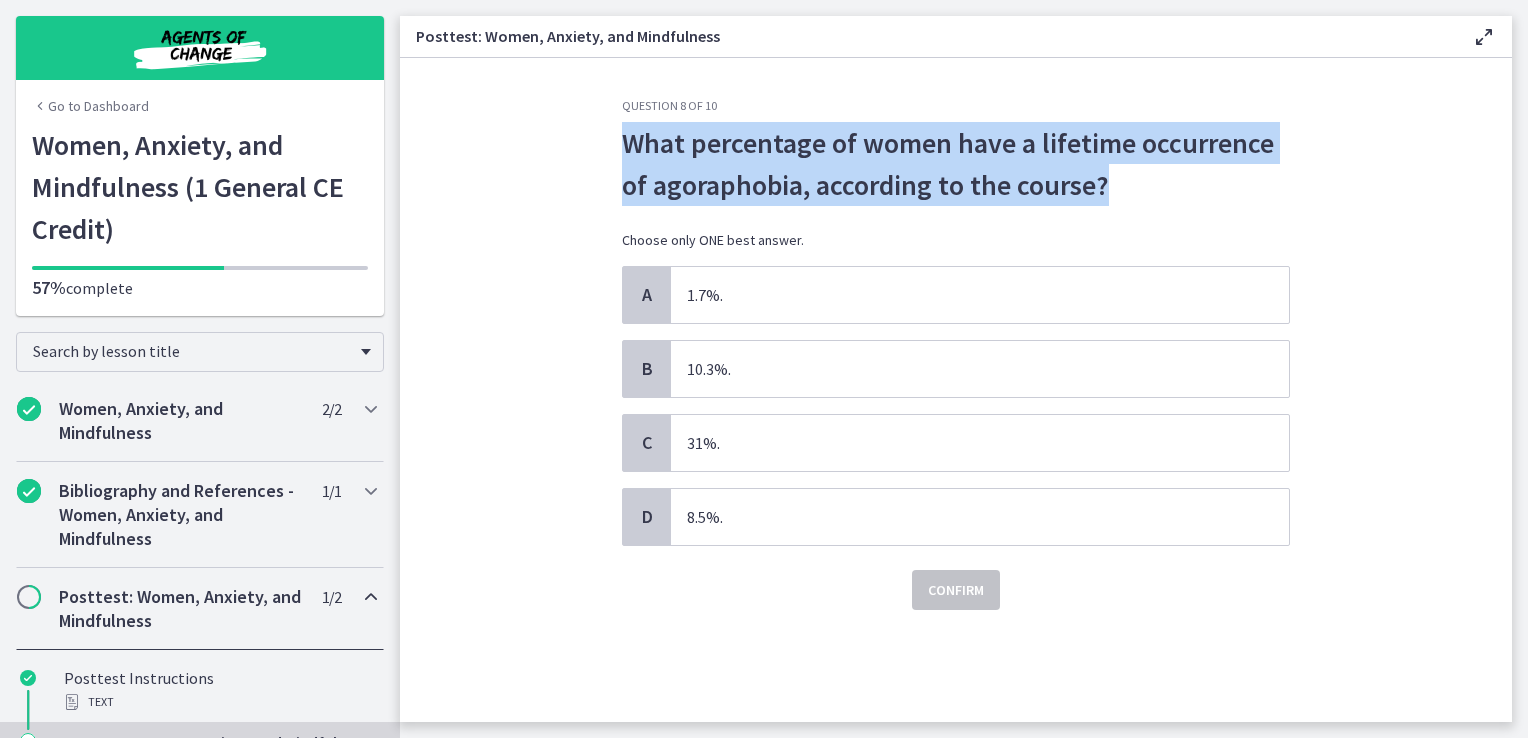 drag, startPoint x: 1117, startPoint y: 179, endPoint x: 620, endPoint y: 141, distance: 498.4506 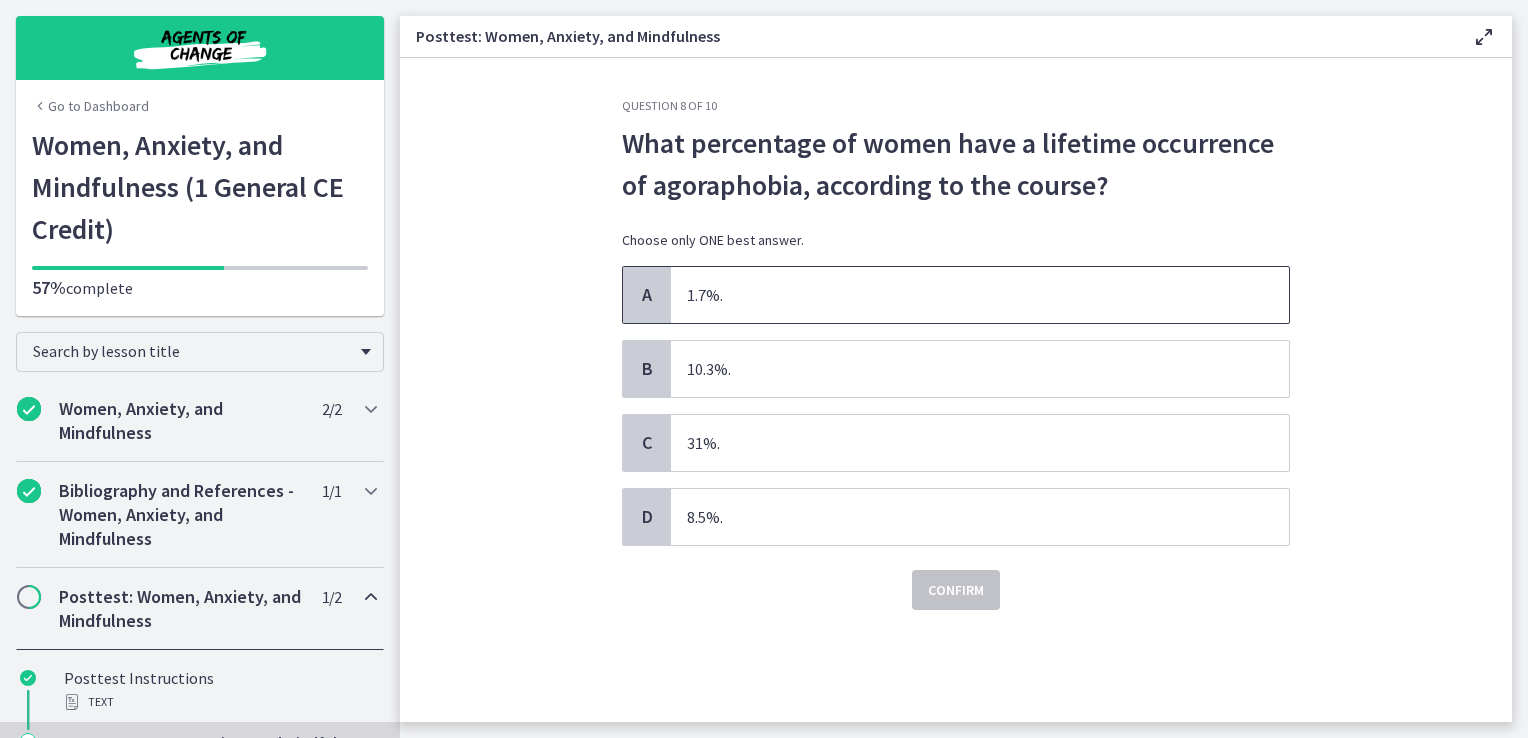 click on "1.7%." at bounding box center (980, 295) 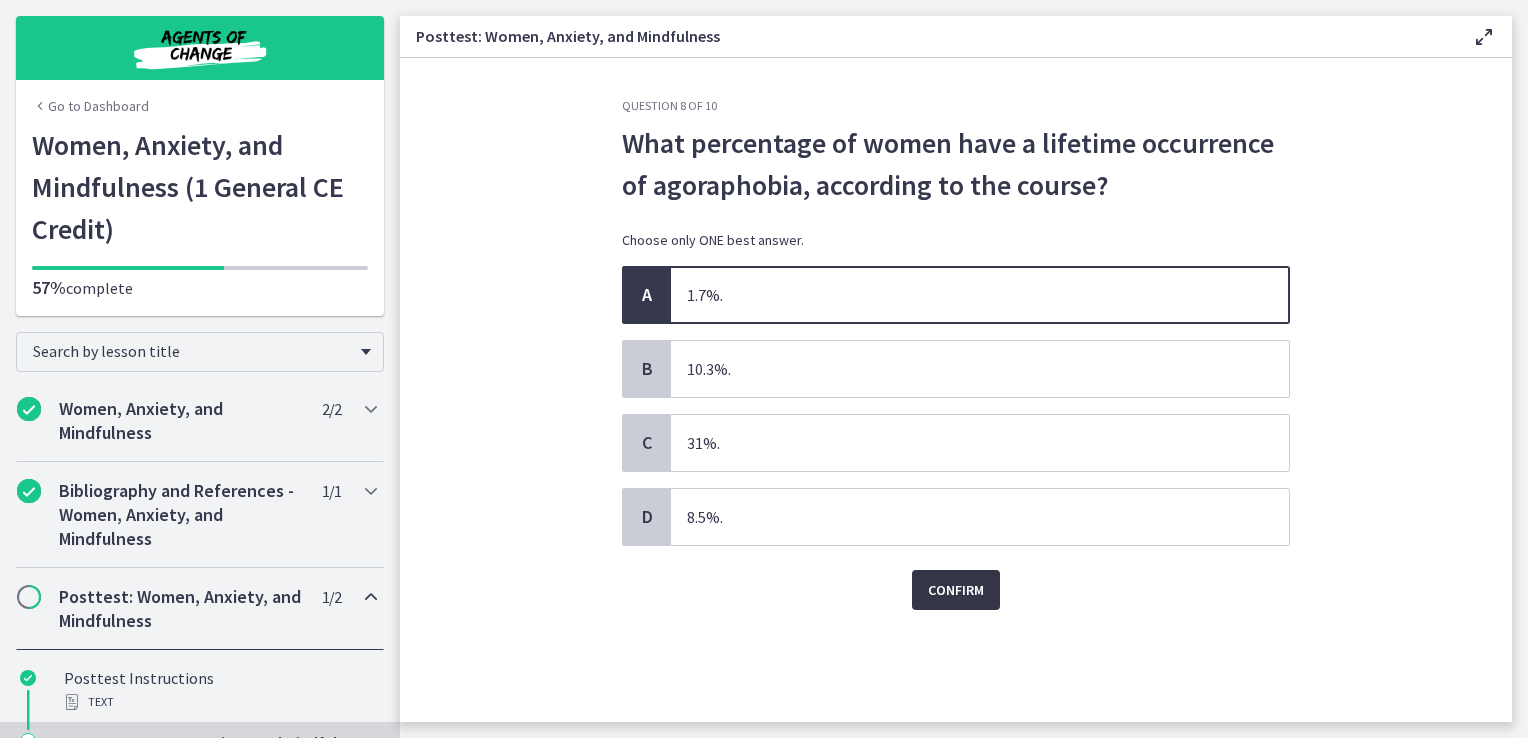 click on "Confirm" at bounding box center (956, 590) 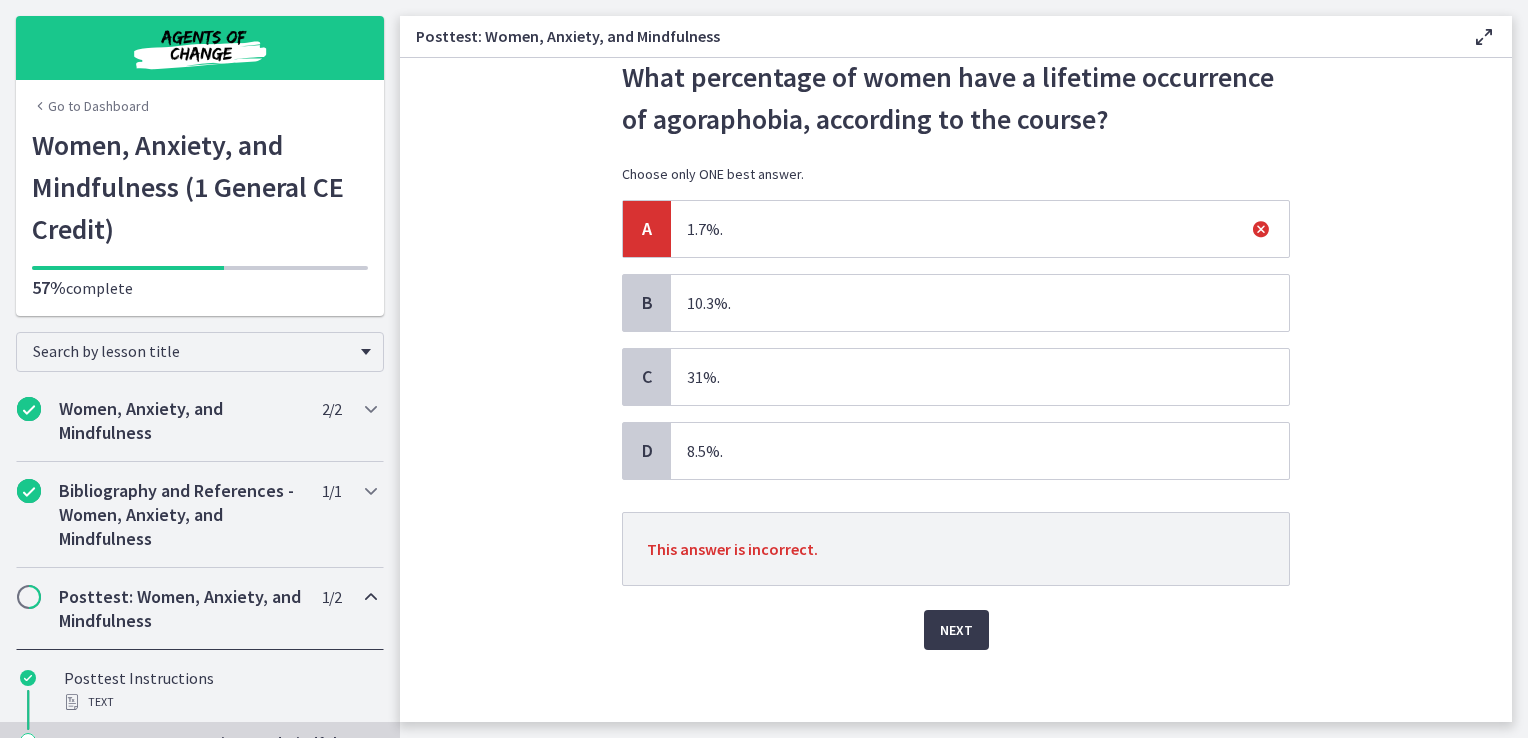 scroll, scrollTop: 71, scrollLeft: 0, axis: vertical 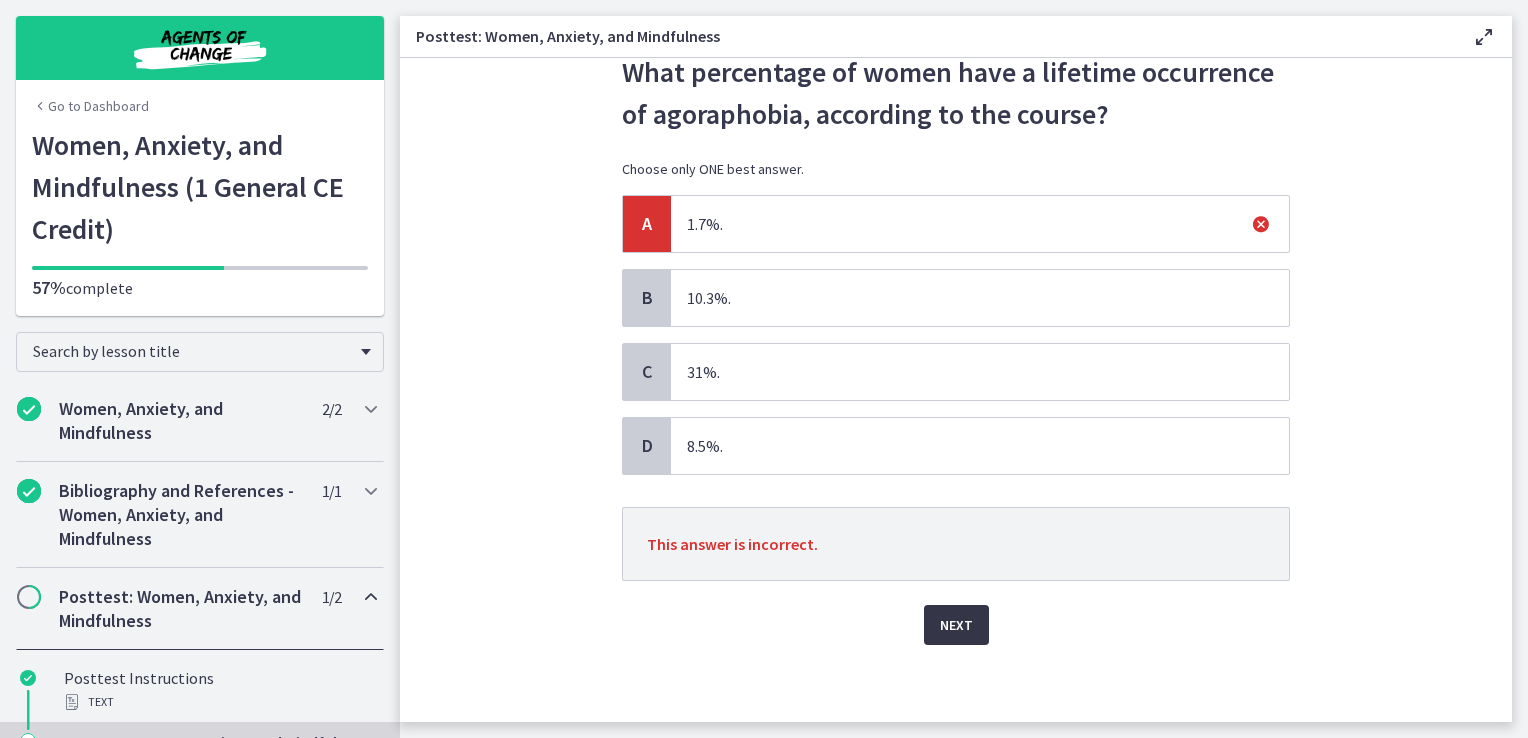 click on "Next" at bounding box center [956, 625] 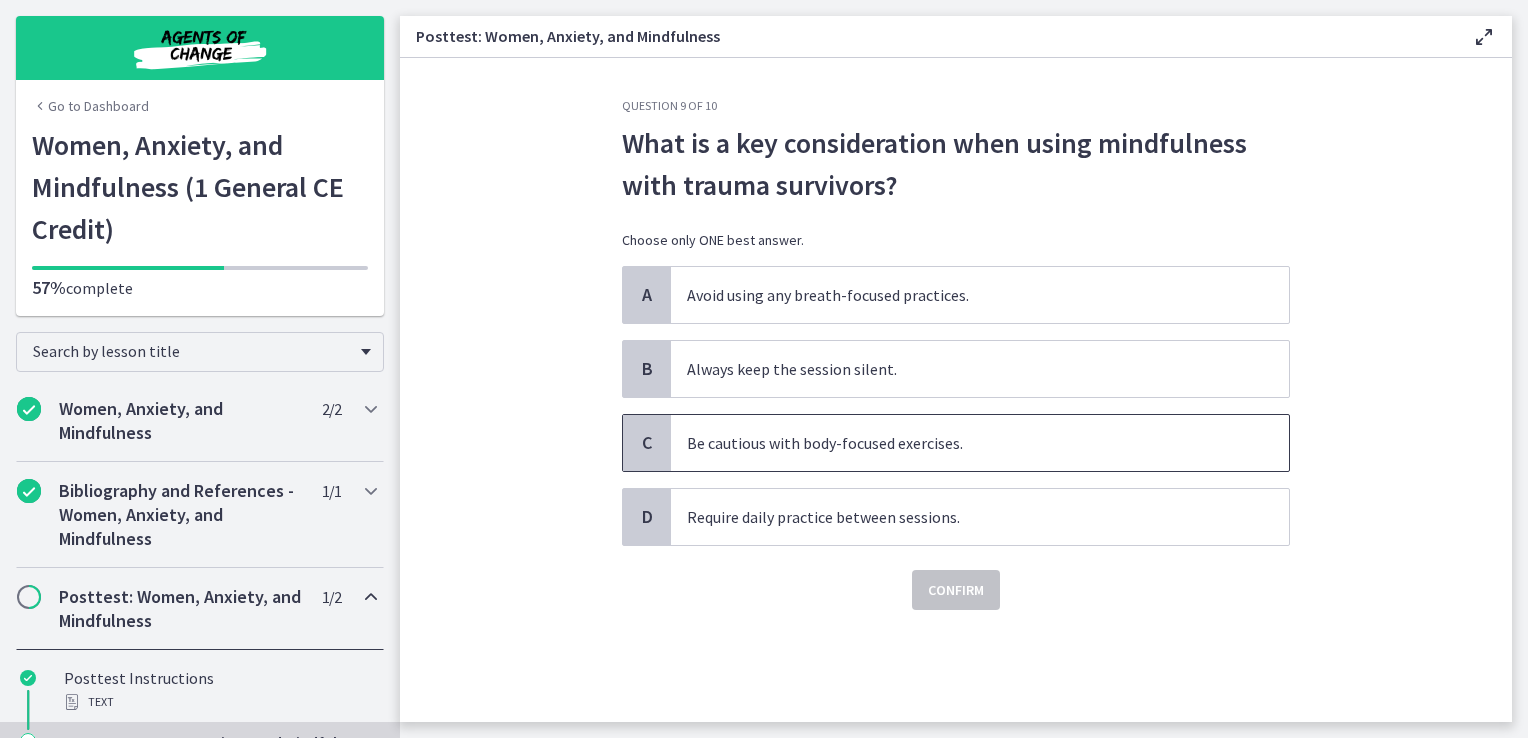click on "Be cautious with body-focused exercises." at bounding box center (980, 443) 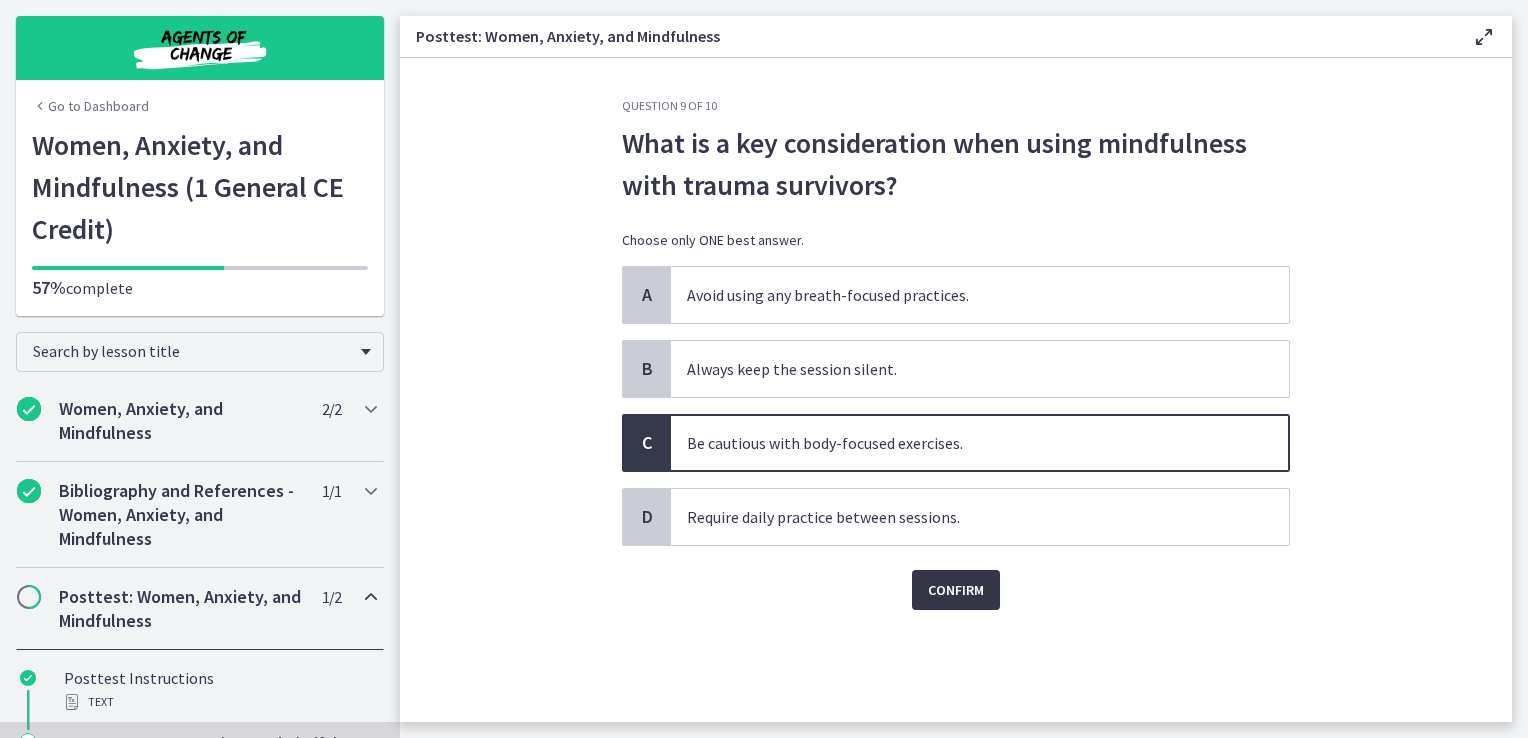 click on "Confirm" at bounding box center [956, 590] 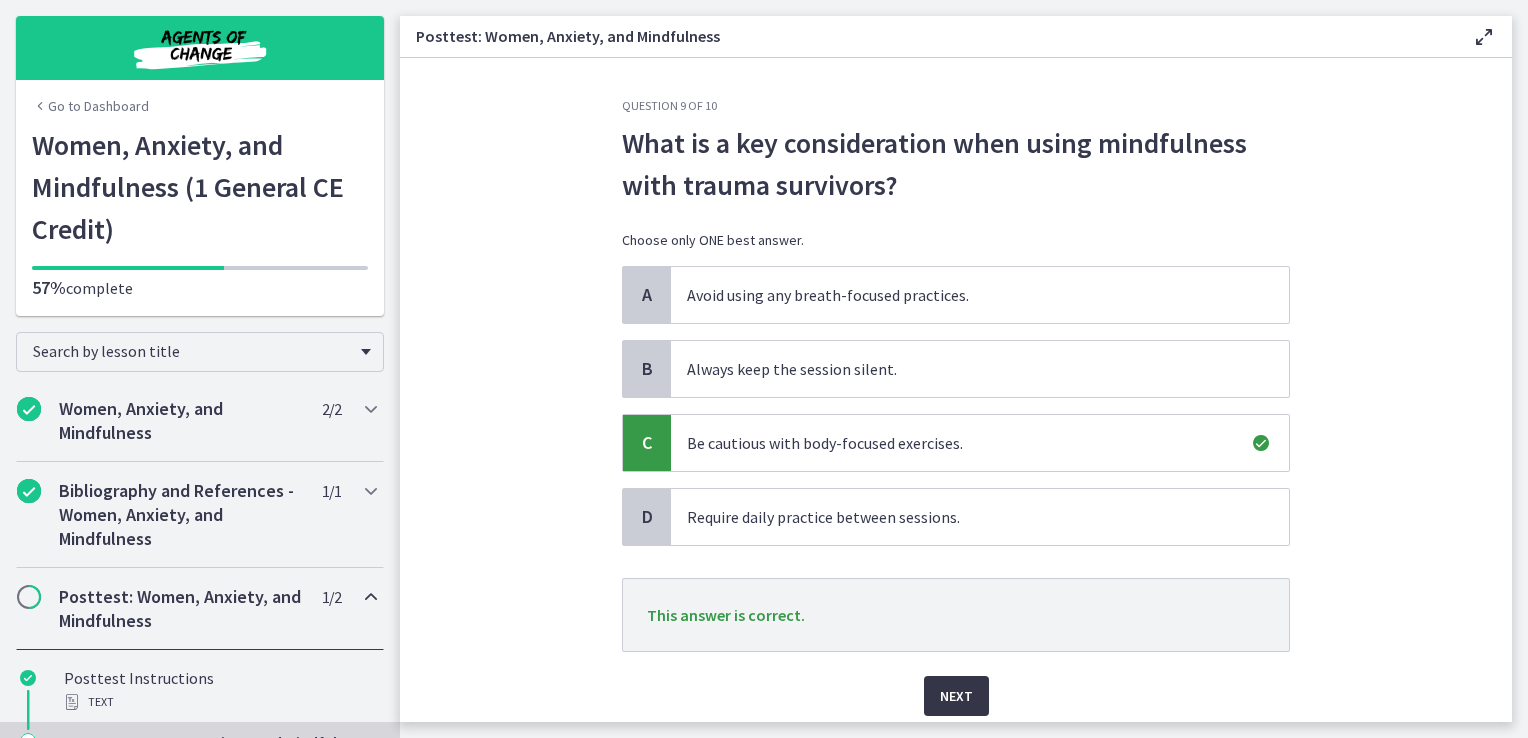 click on "Next" at bounding box center (956, 696) 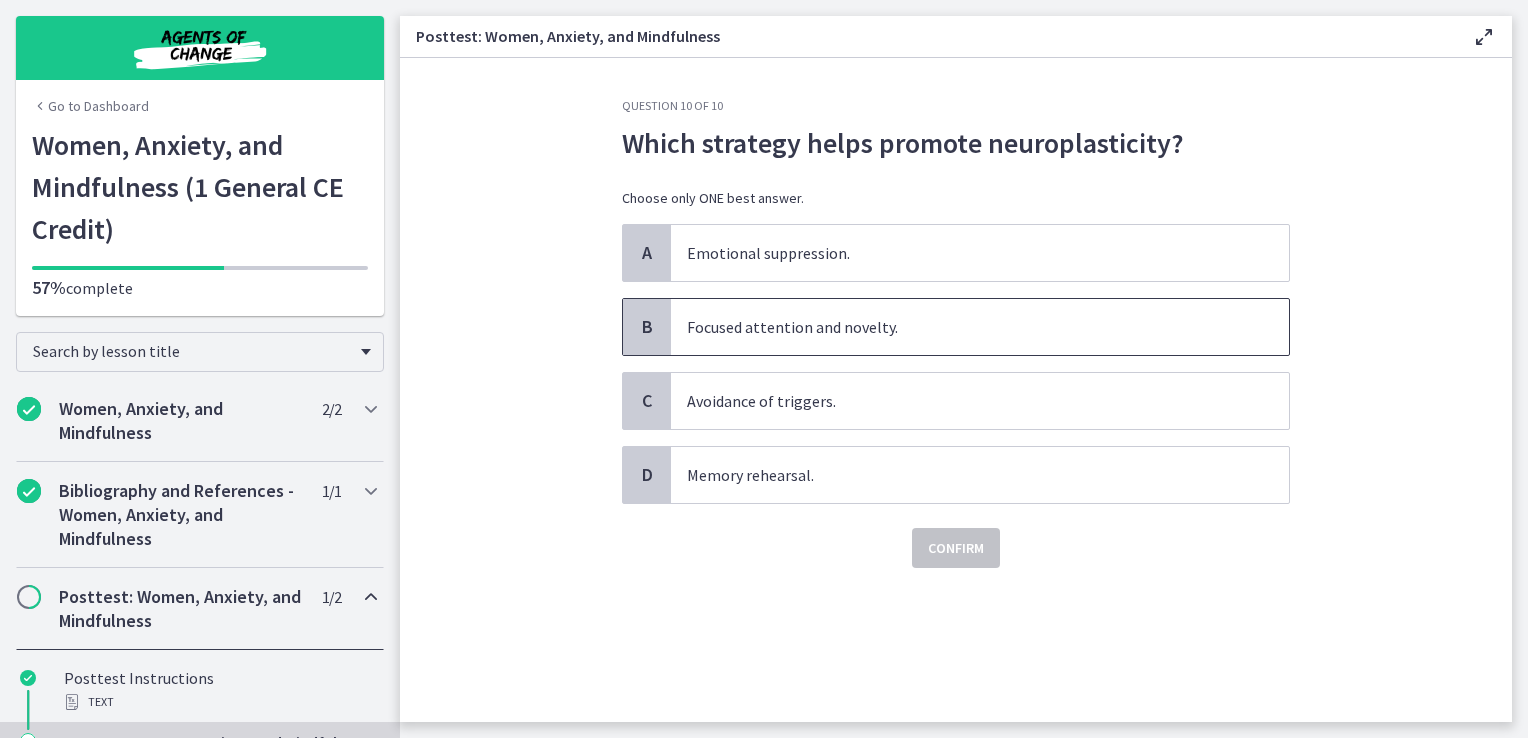 click on "Focused attention and novelty." at bounding box center [980, 327] 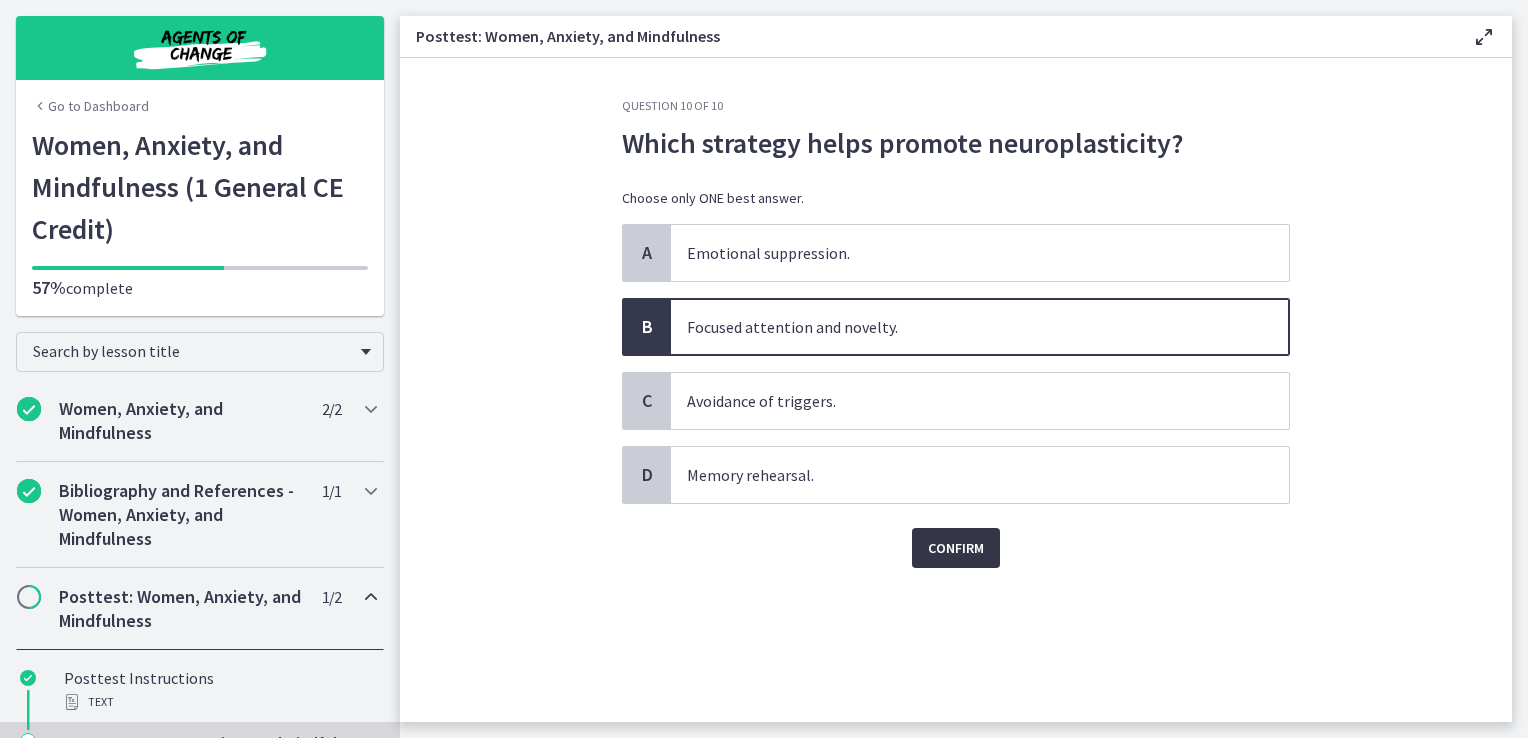 click on "Confirm" at bounding box center (956, 548) 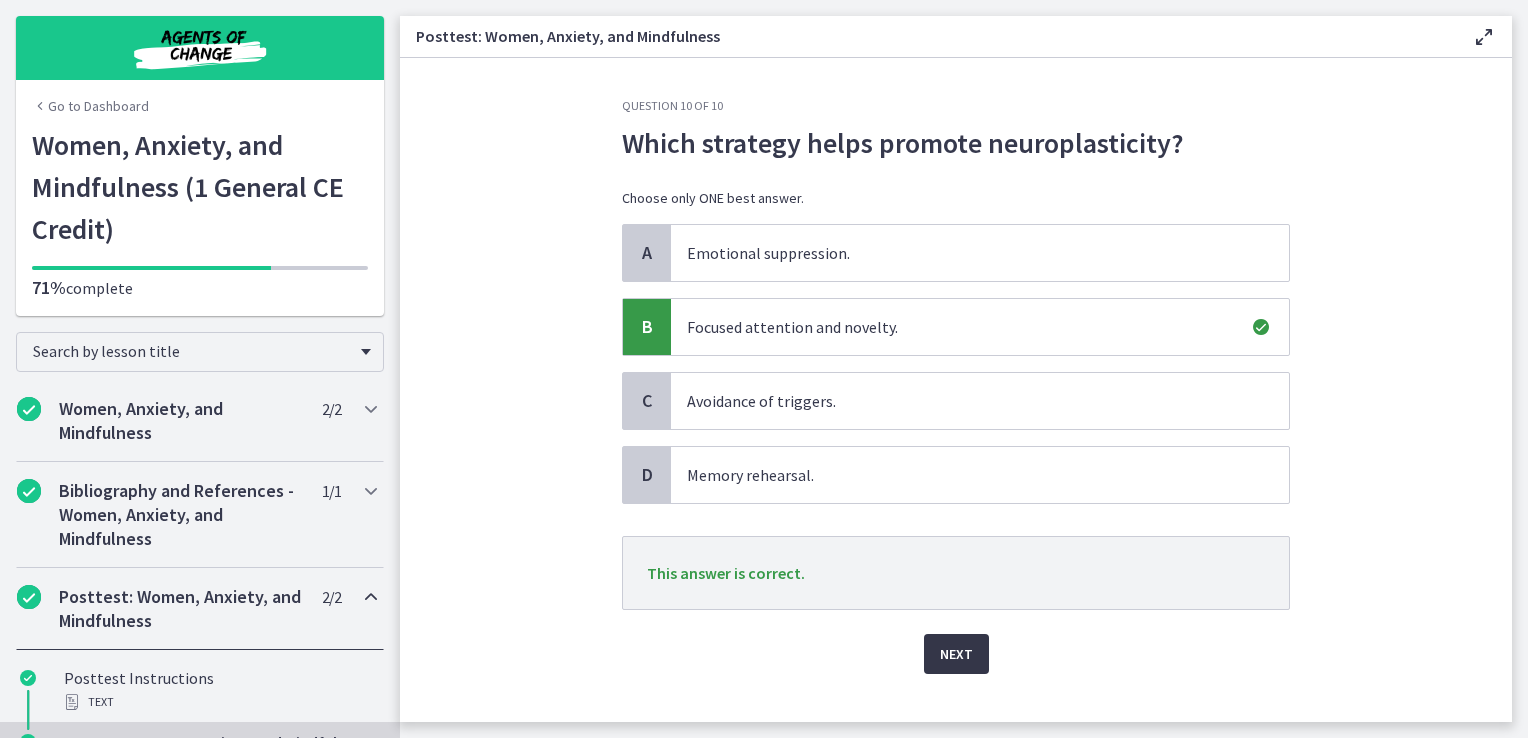 click on "Next" at bounding box center [956, 654] 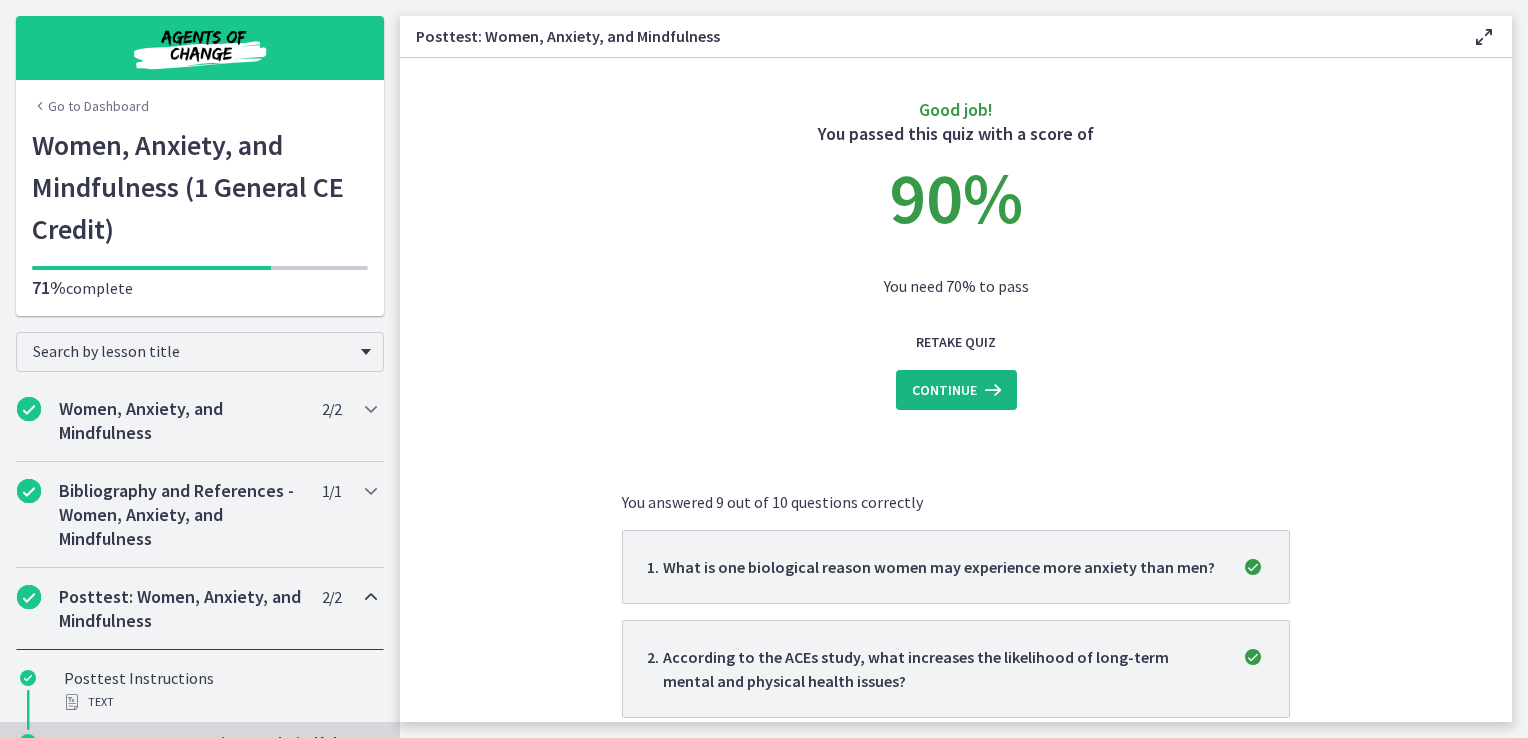 click on "Continue" at bounding box center (944, 390) 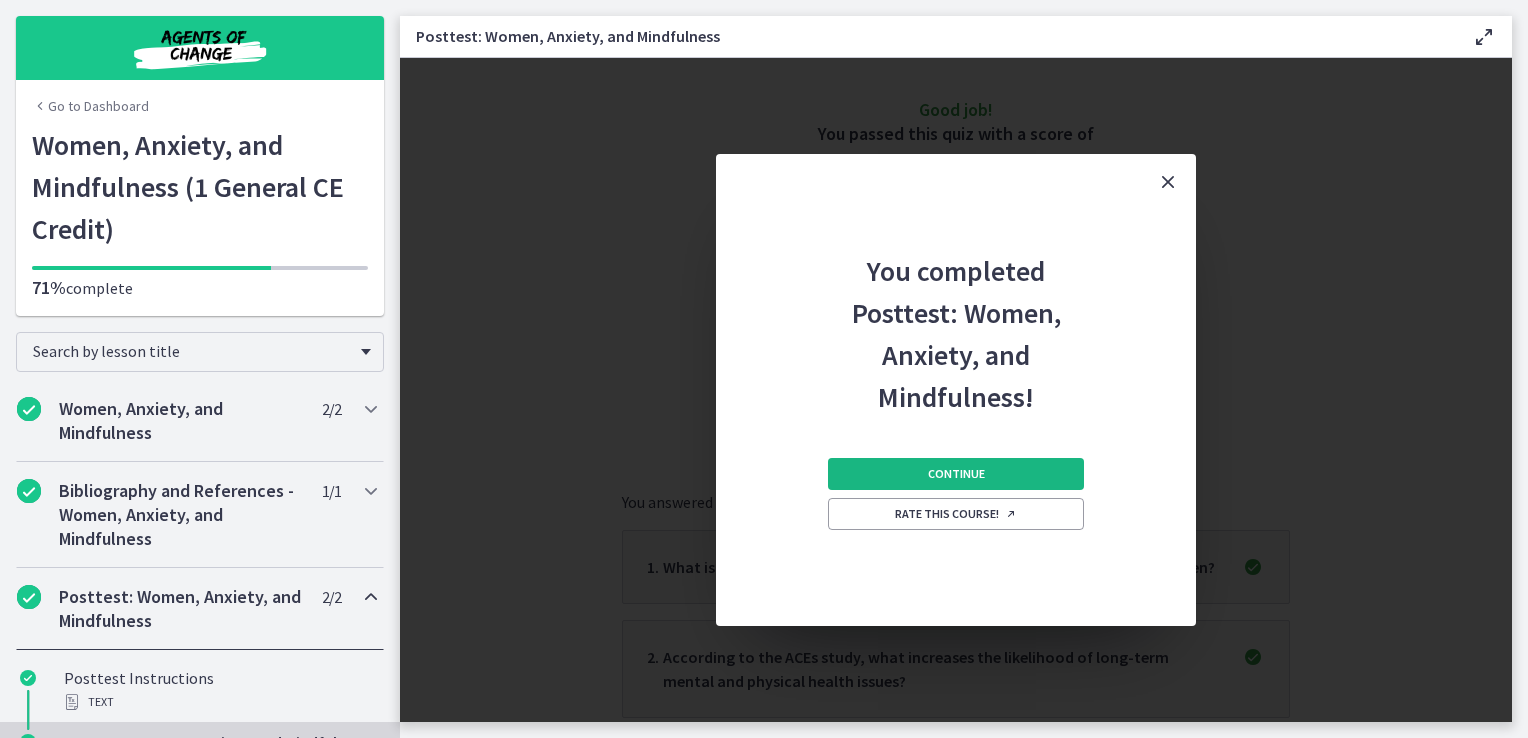 click on "Continue" at bounding box center (956, 474) 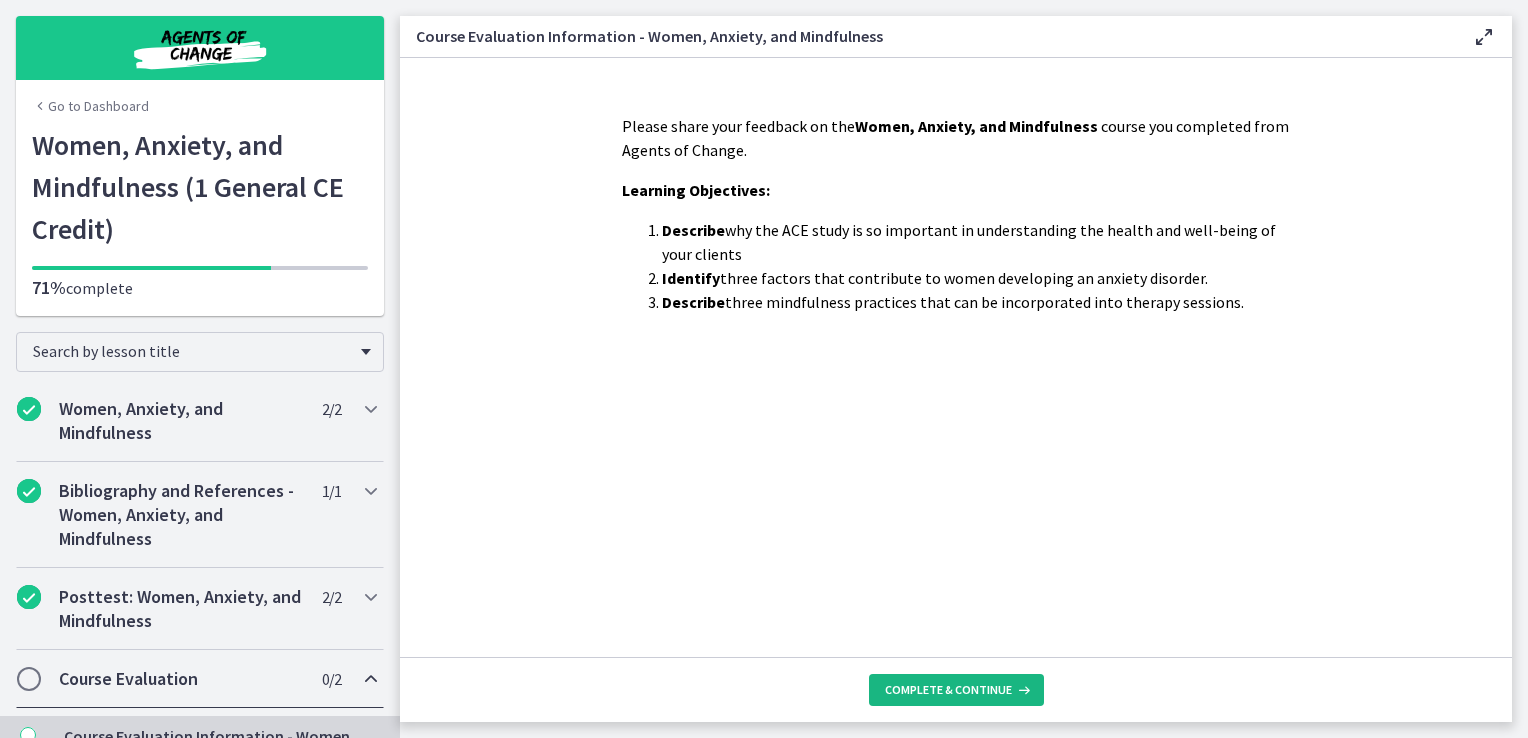 click on "Complete & continue" at bounding box center (948, 690) 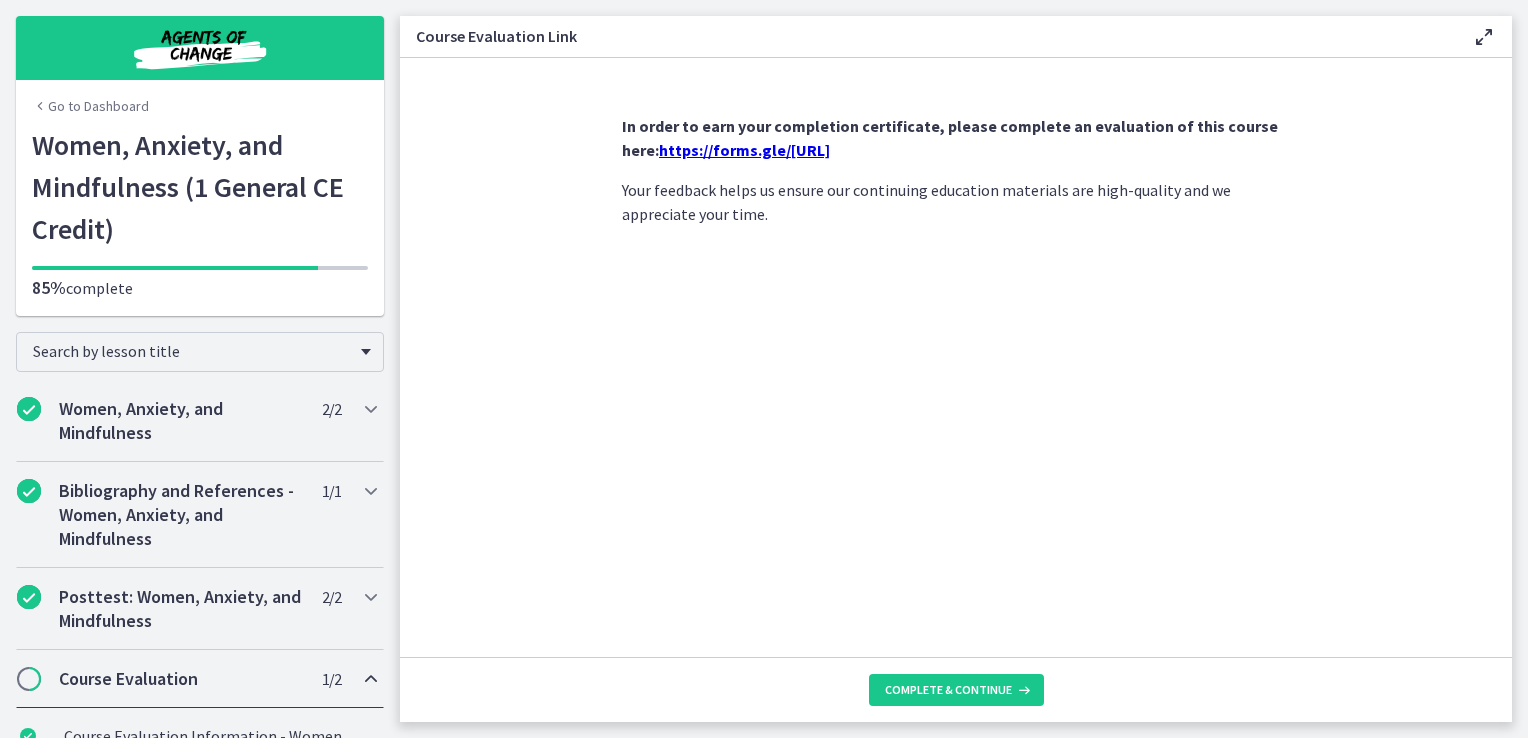 click on "In order to earn your completion certificate, please complete an evaluation of this course here:  https://forms.gle/3hS868viHB3TQbGz7" at bounding box center [950, 138] 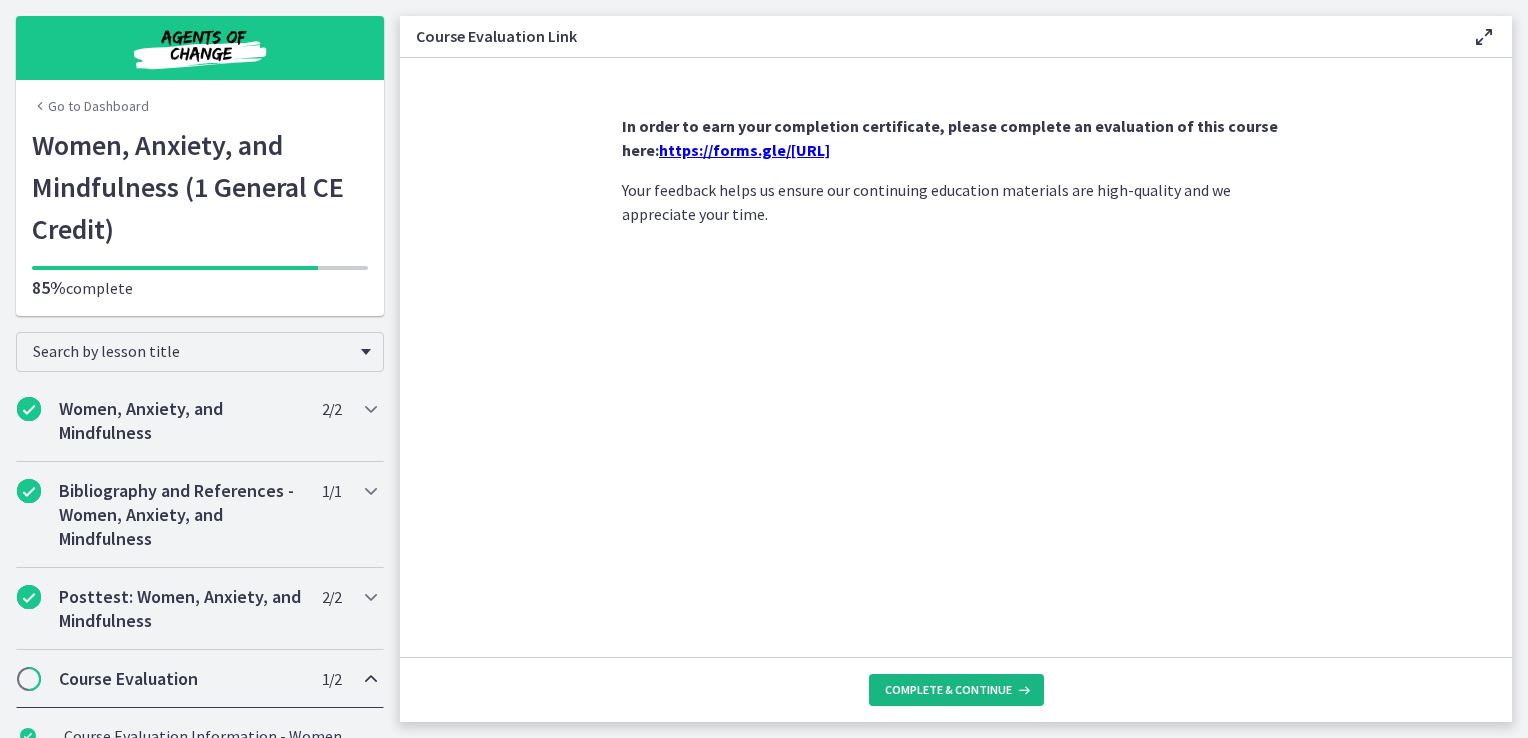 click on "Complete & continue" at bounding box center [948, 690] 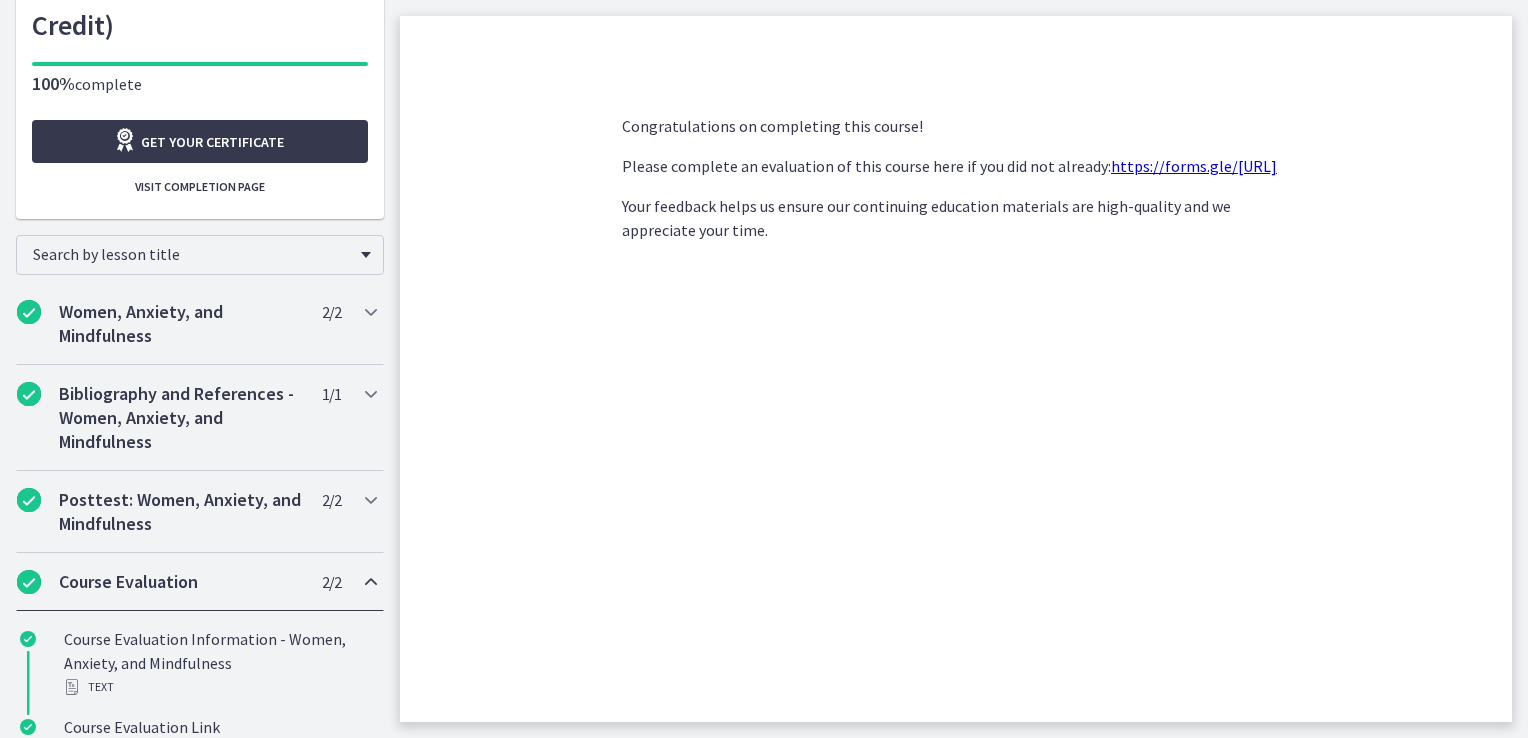 scroll, scrollTop: 244, scrollLeft: 0, axis: vertical 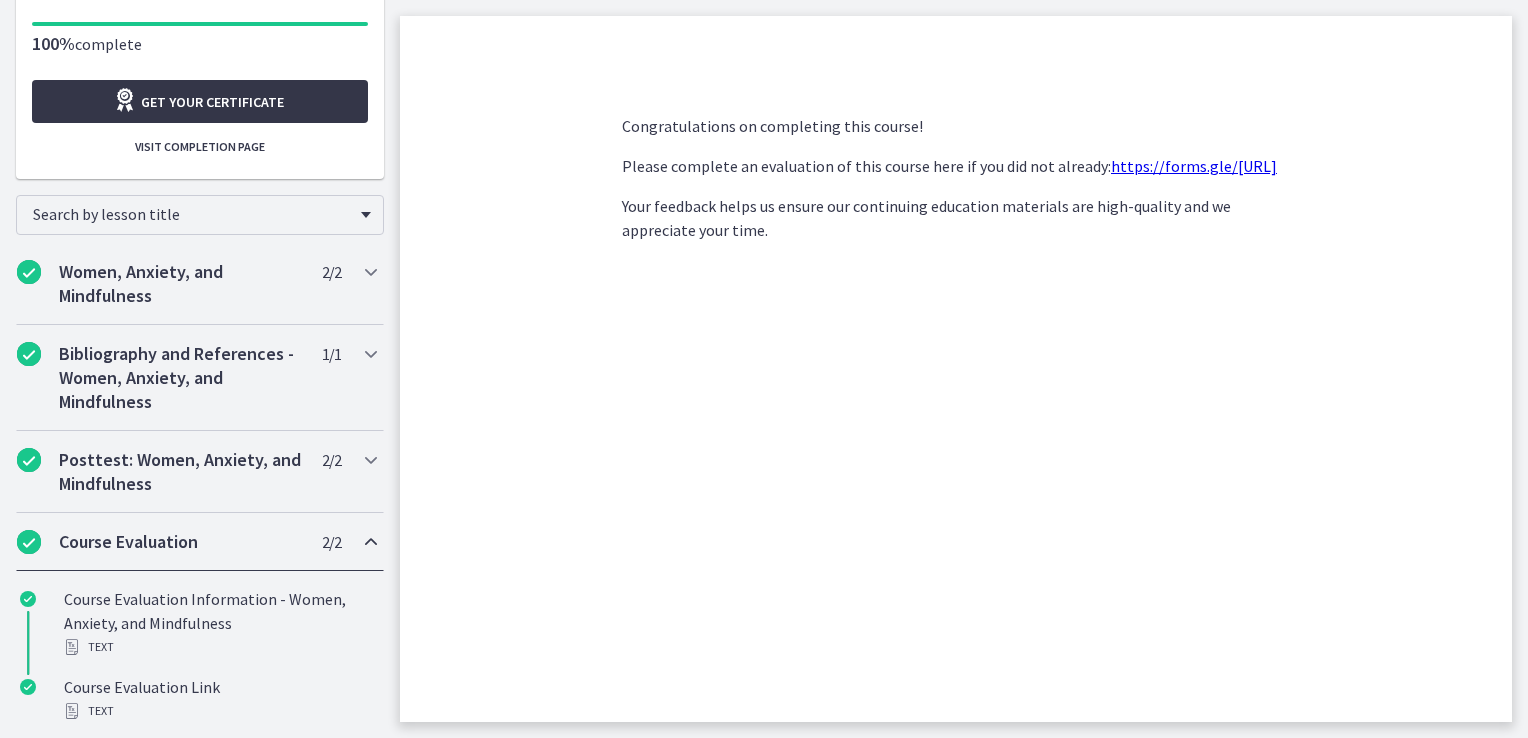click on "Get your certificate" at bounding box center (212, 102) 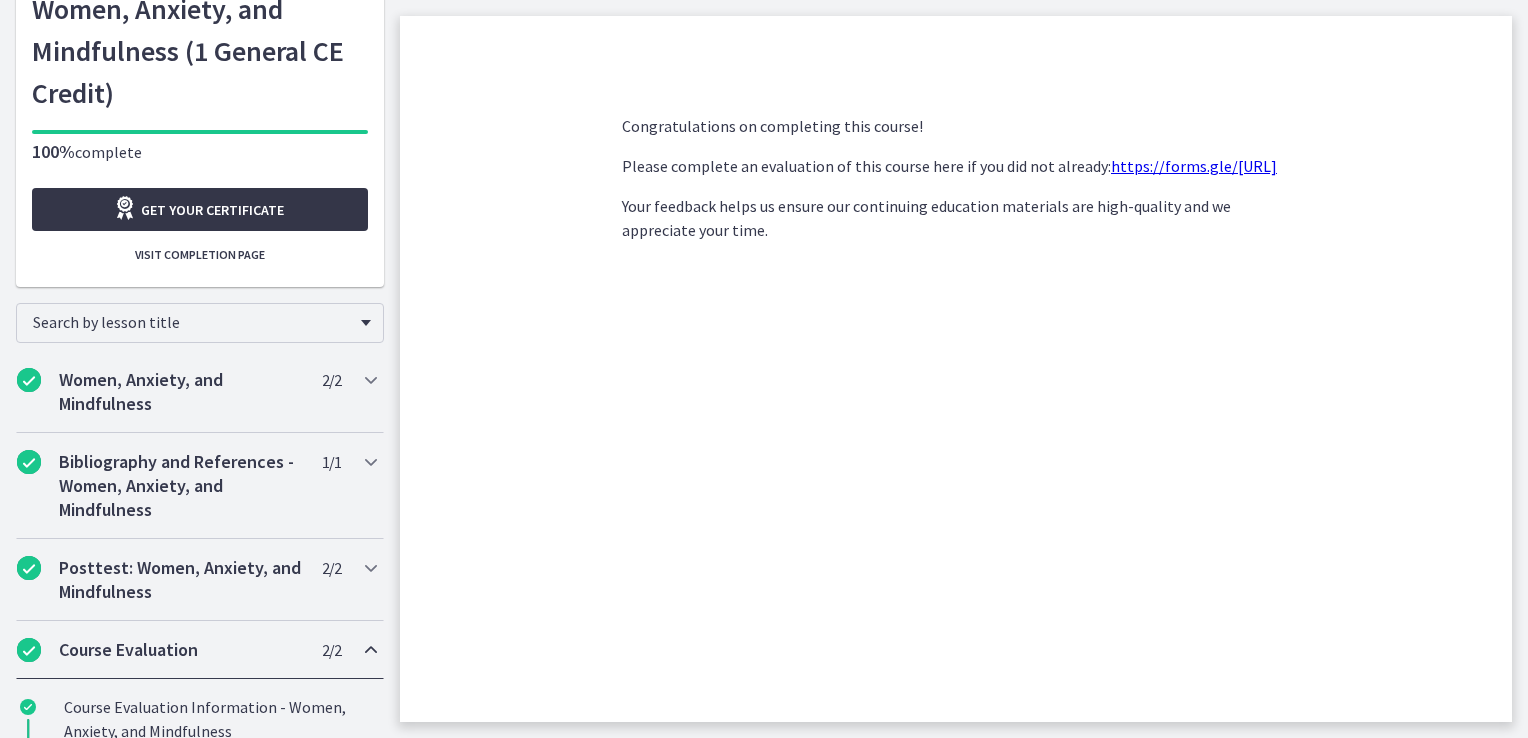 scroll, scrollTop: 0, scrollLeft: 0, axis: both 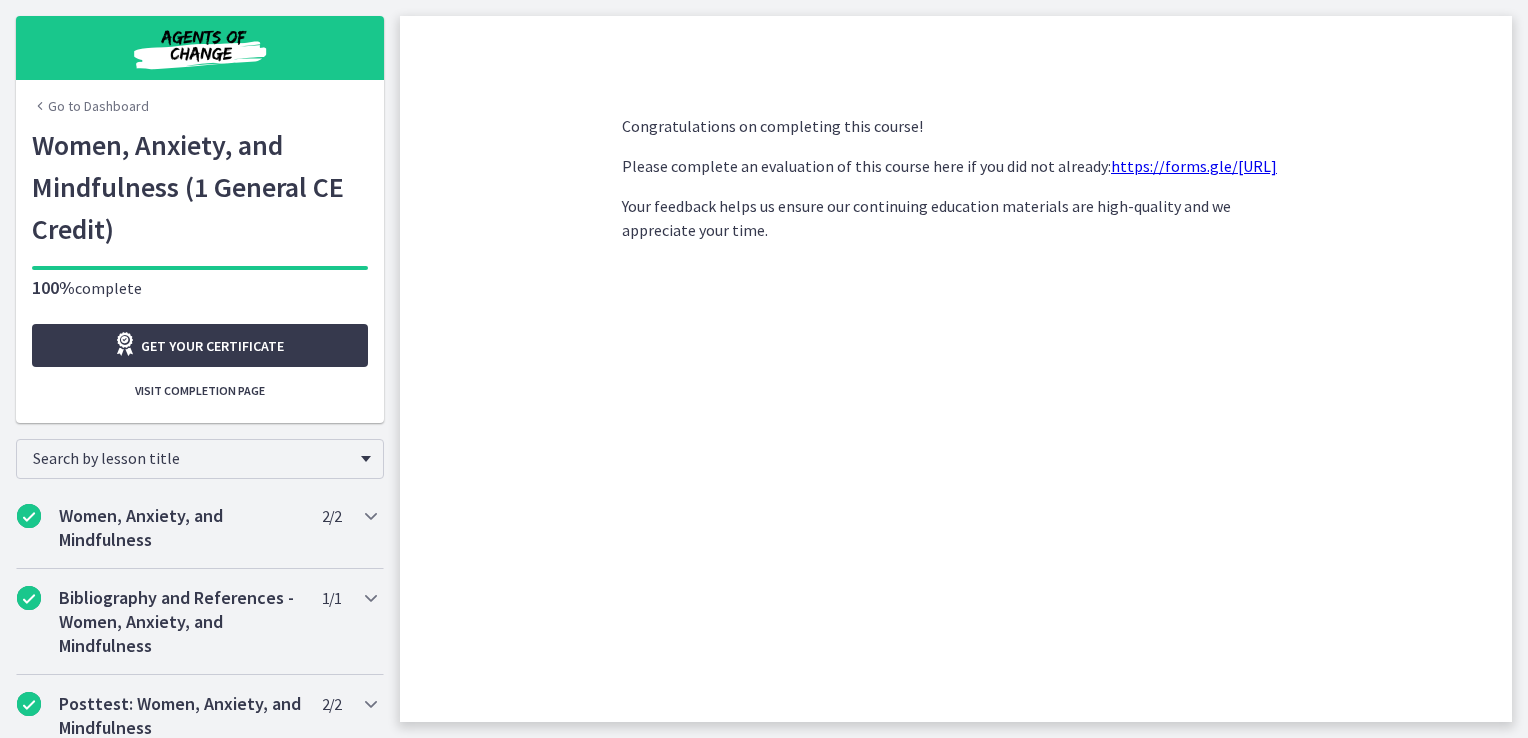click at bounding box center (200, 48) 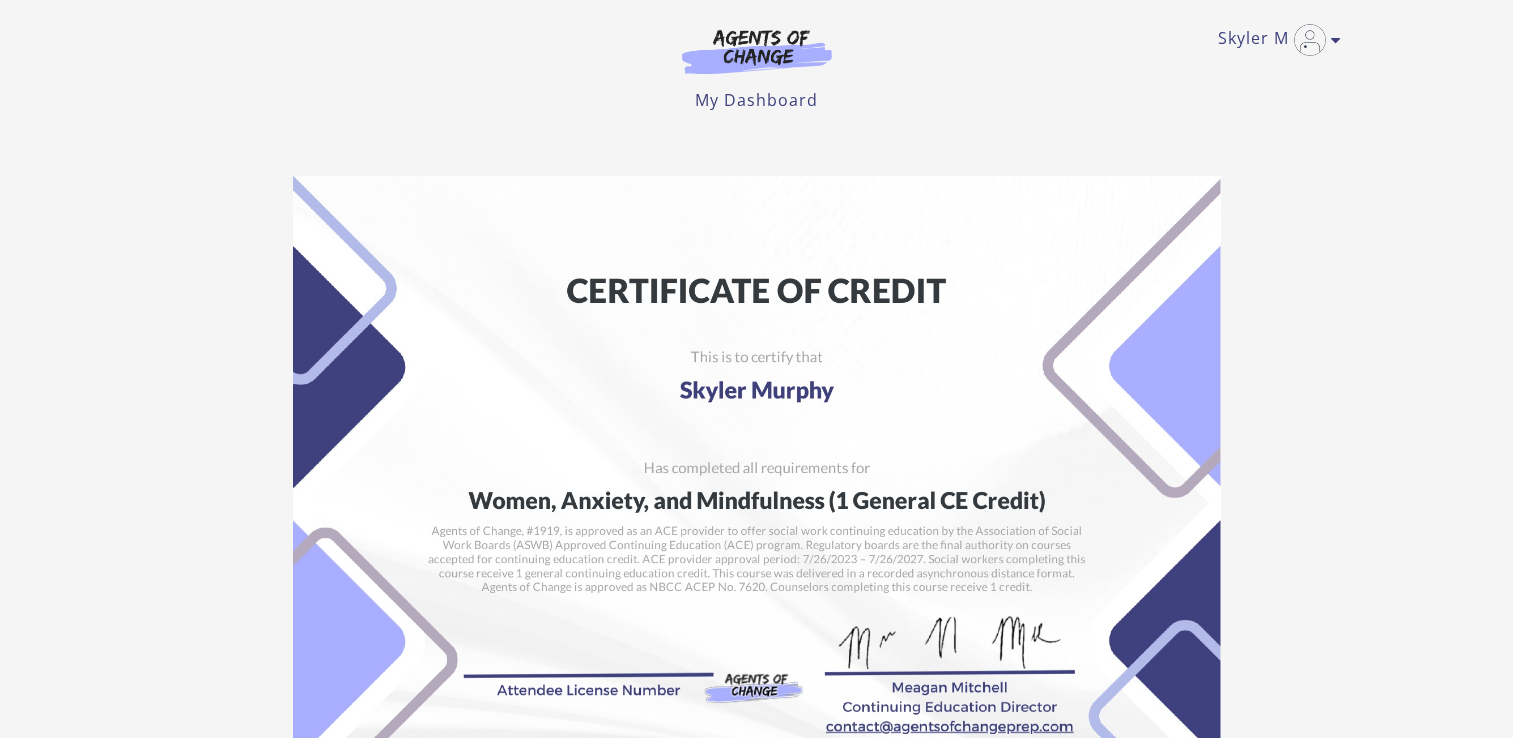 scroll, scrollTop: 0, scrollLeft: 0, axis: both 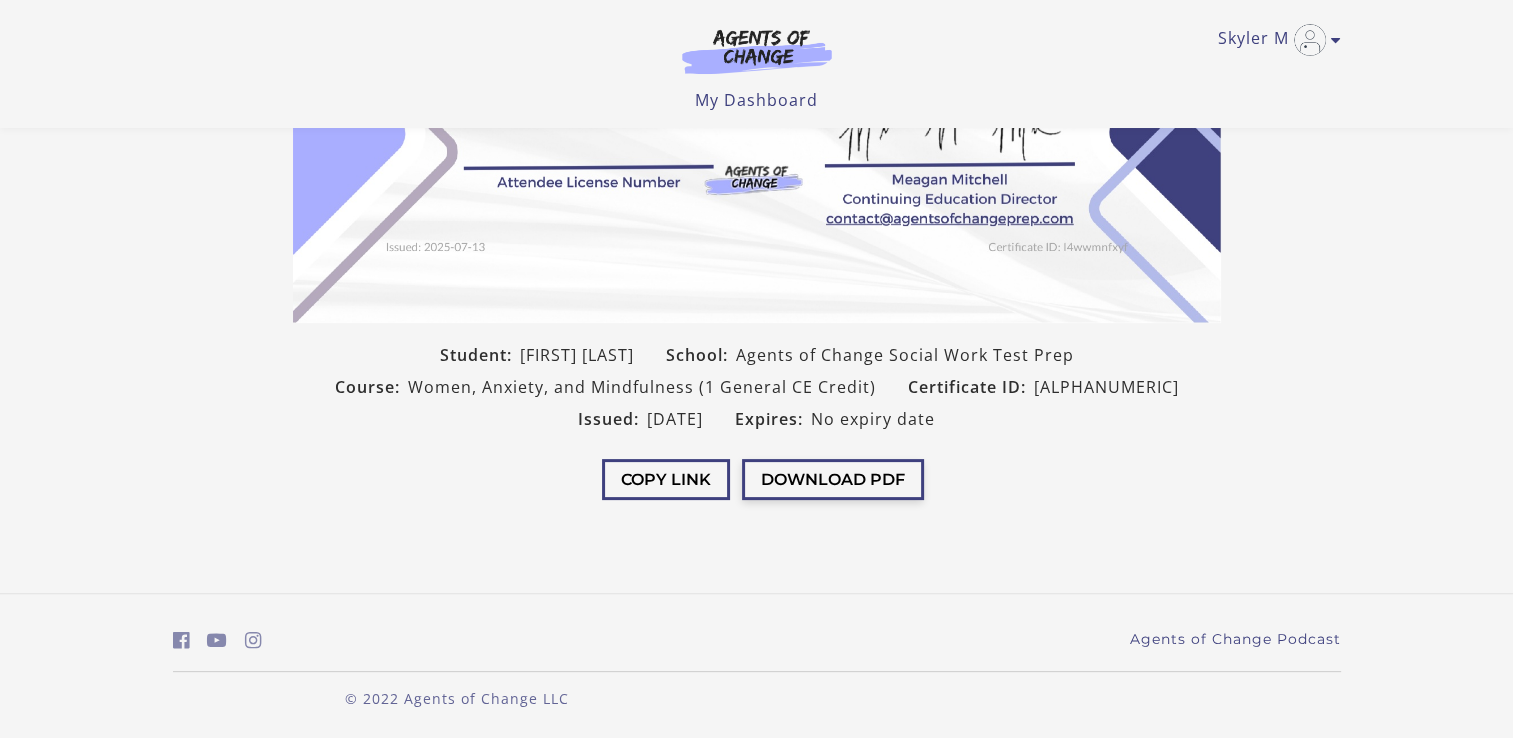 click on "Download PDF" at bounding box center [833, 479] 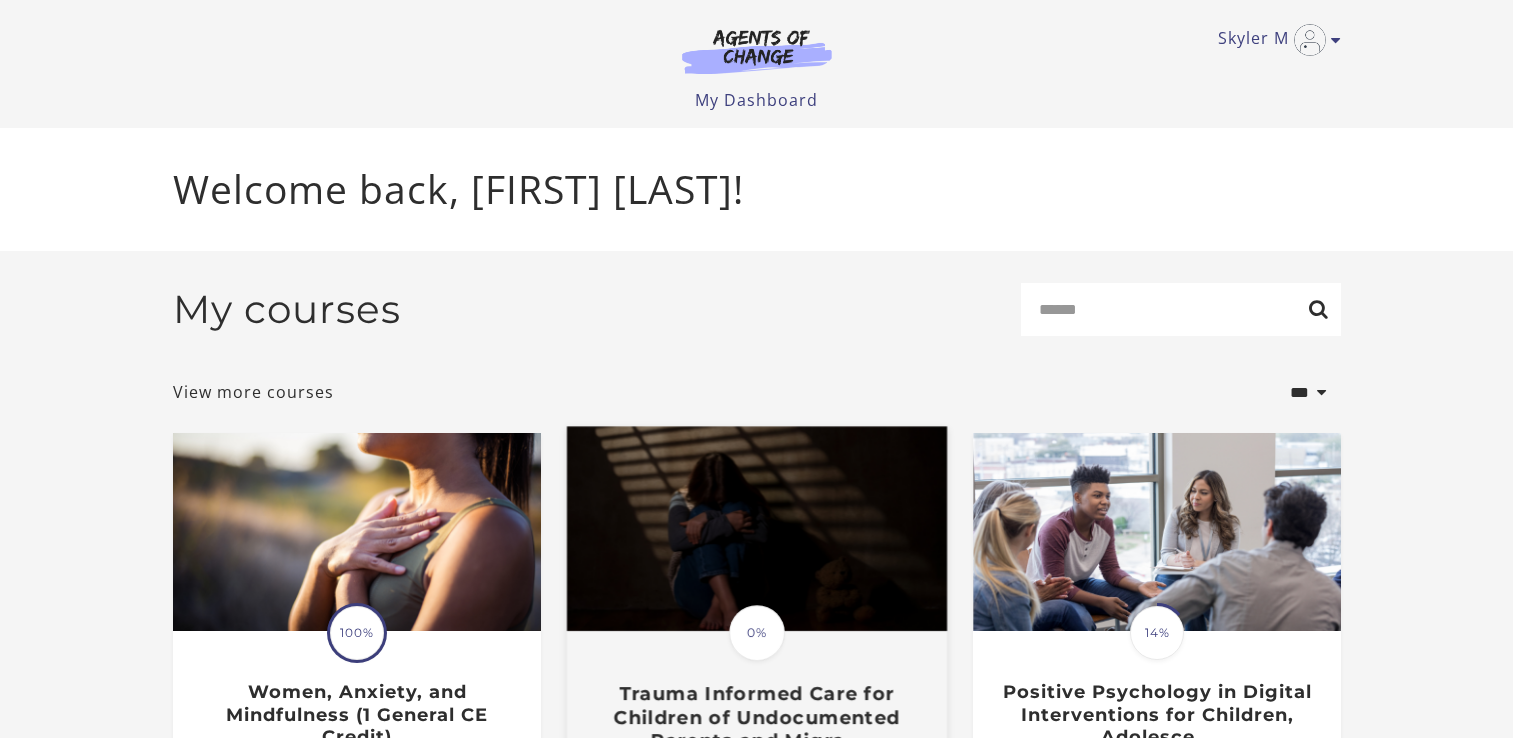 scroll, scrollTop: 0, scrollLeft: 0, axis: both 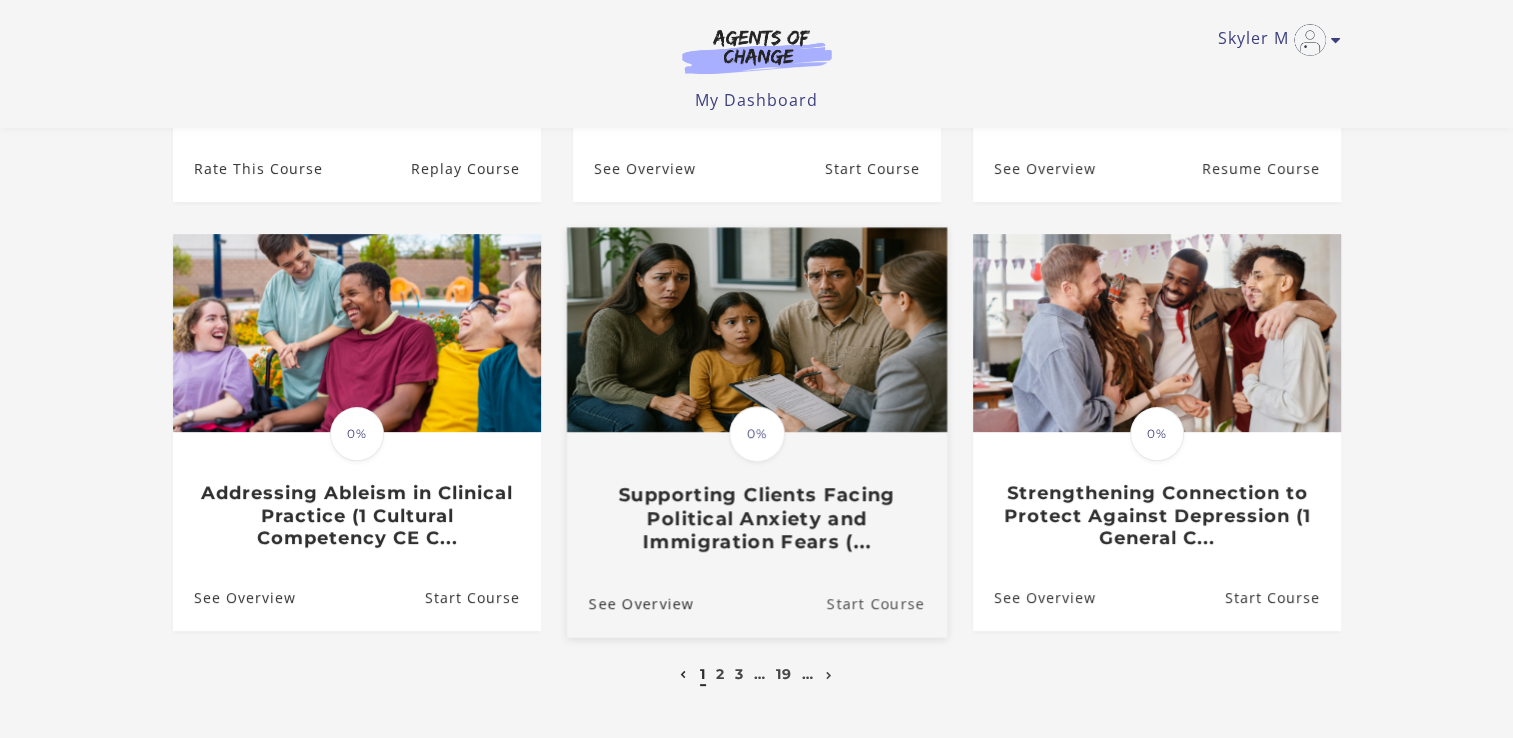 click on "Start Course" at bounding box center (886, 603) 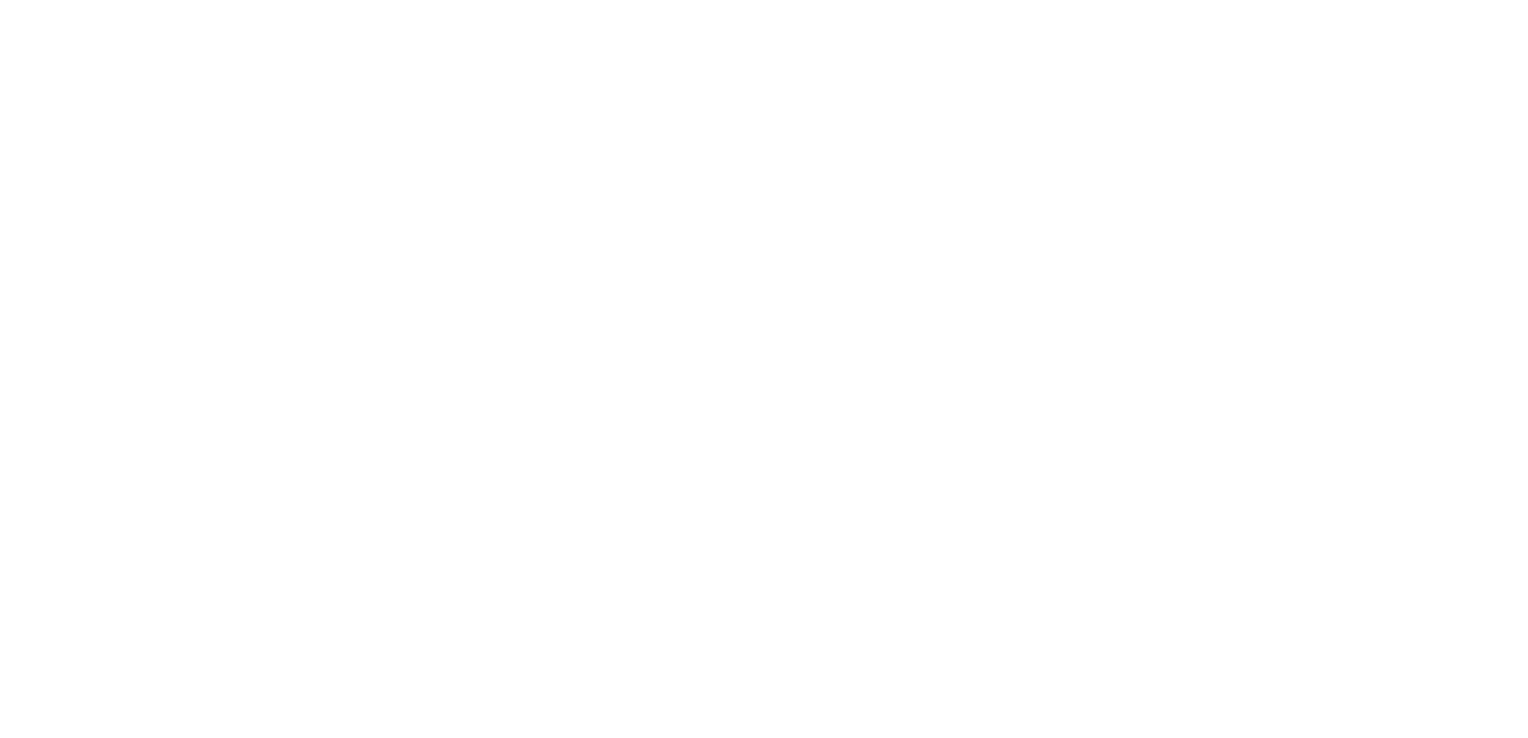 scroll, scrollTop: 0, scrollLeft: 0, axis: both 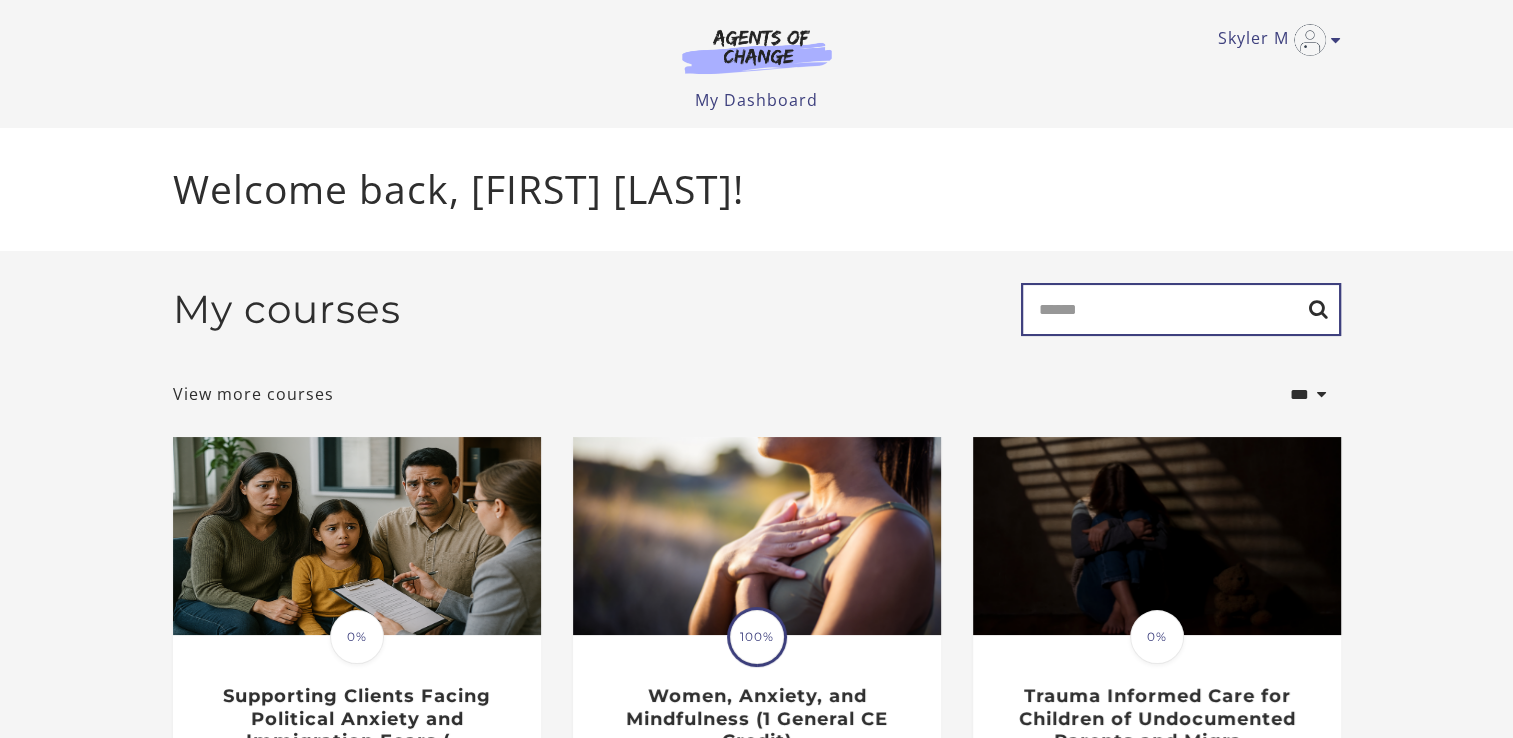 click on "Search" at bounding box center (1181, 309) 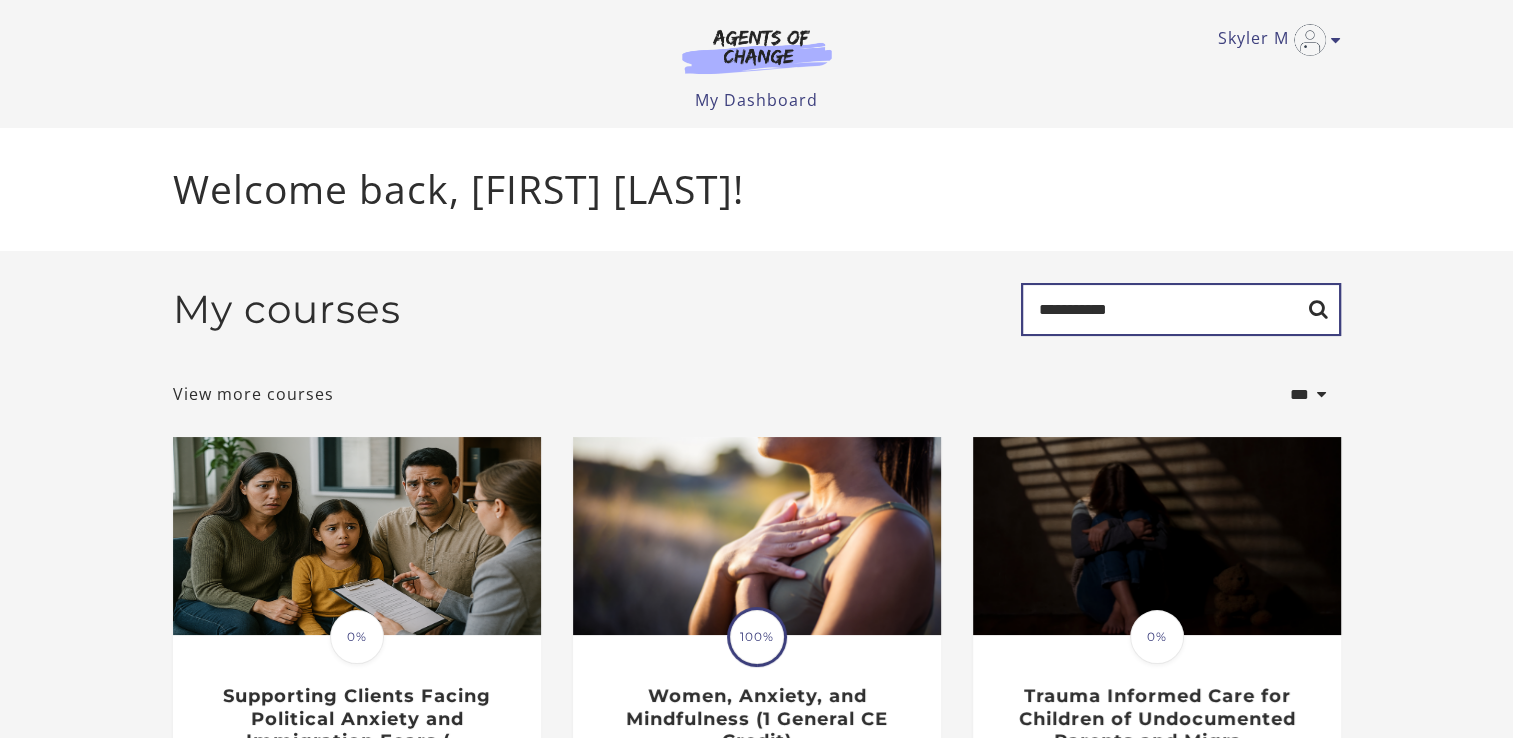 type on "**********" 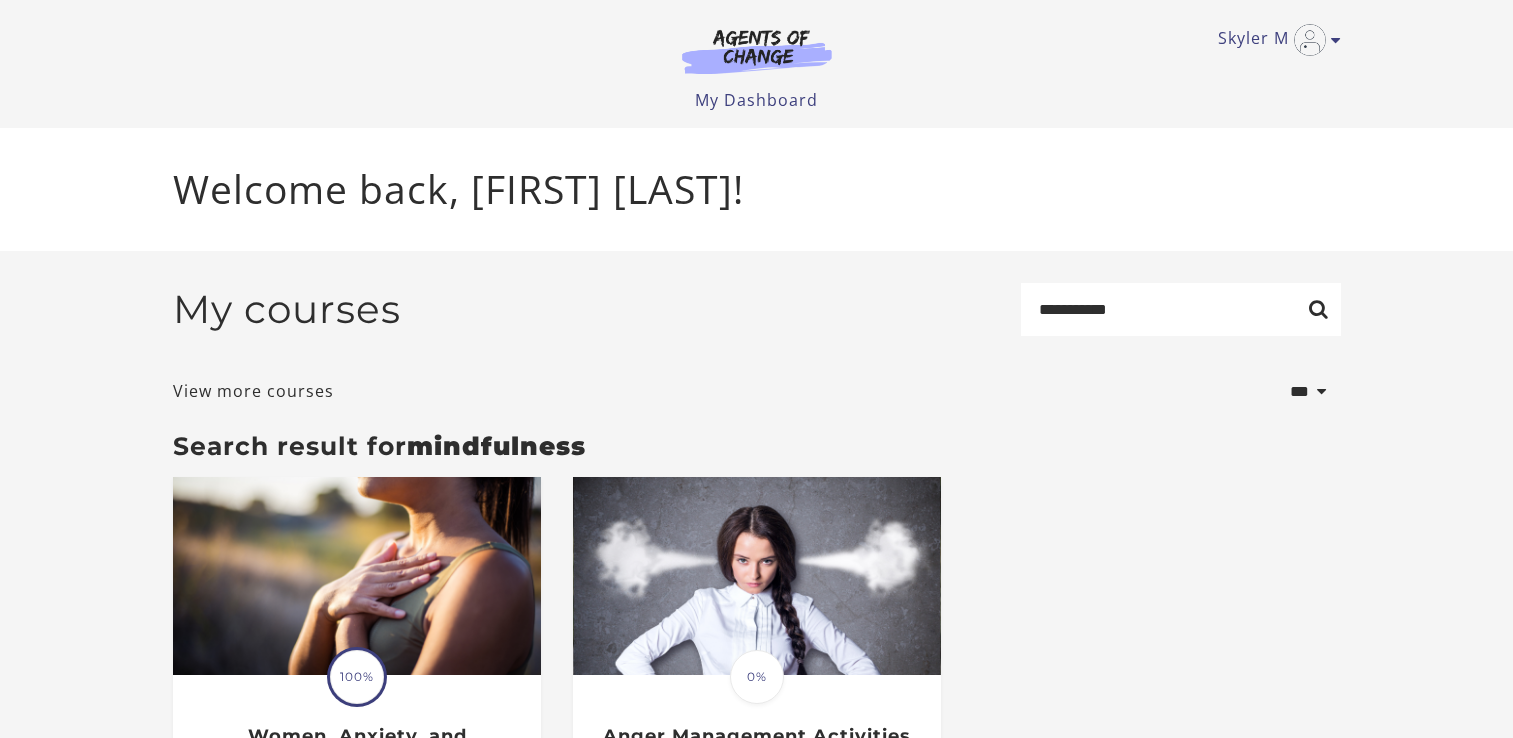 scroll, scrollTop: 0, scrollLeft: 0, axis: both 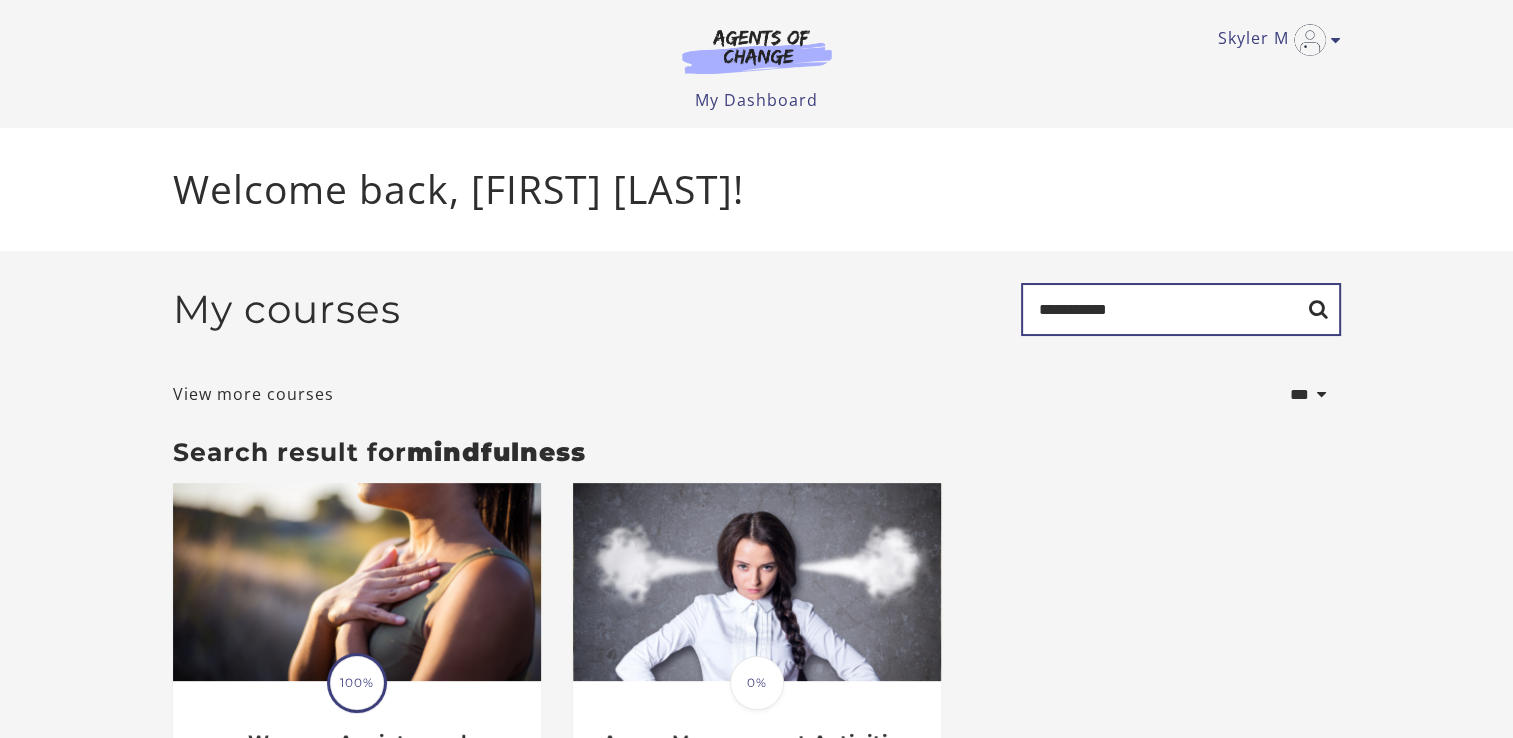 drag, startPoint x: 1165, startPoint y: 315, endPoint x: 927, endPoint y: 296, distance: 238.7572 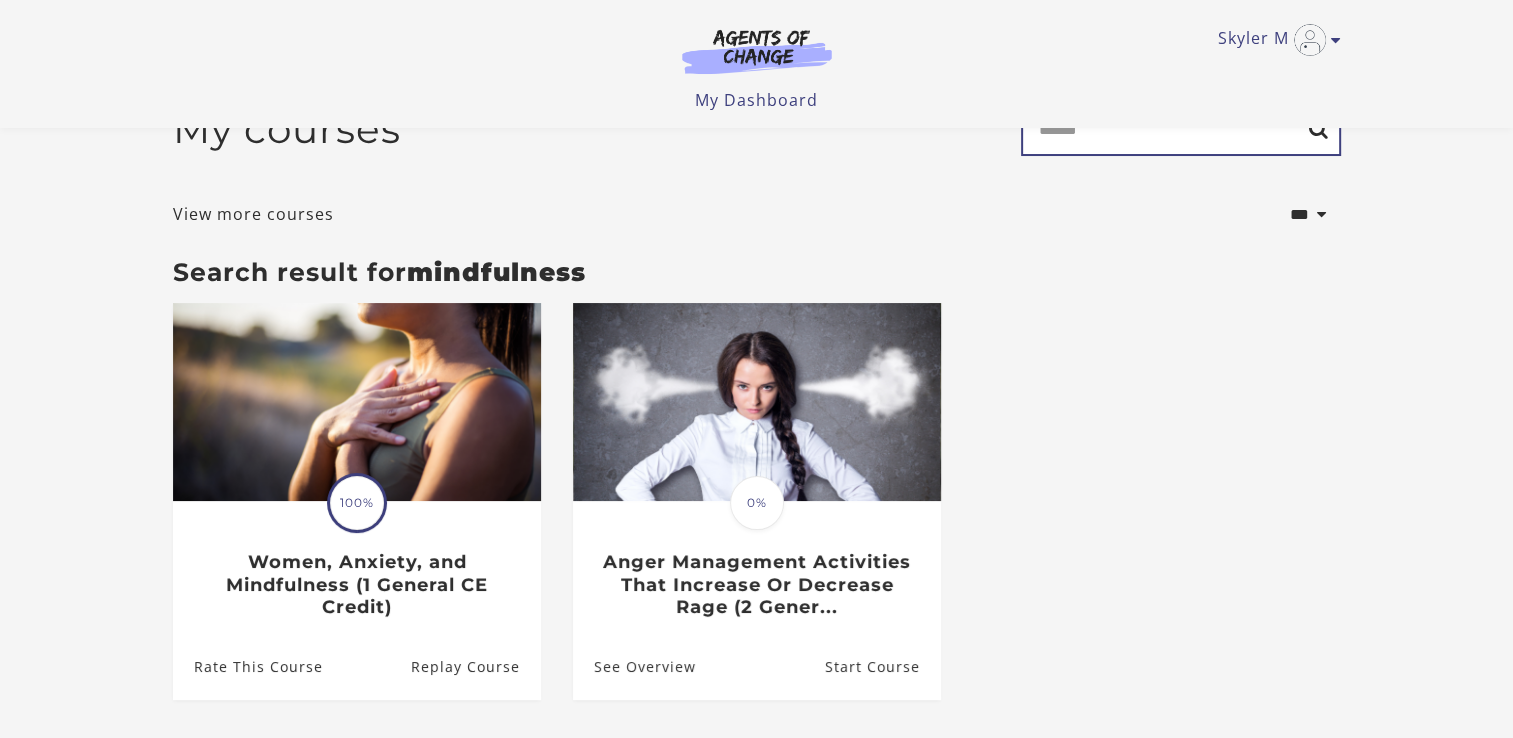 scroll, scrollTop: 226, scrollLeft: 0, axis: vertical 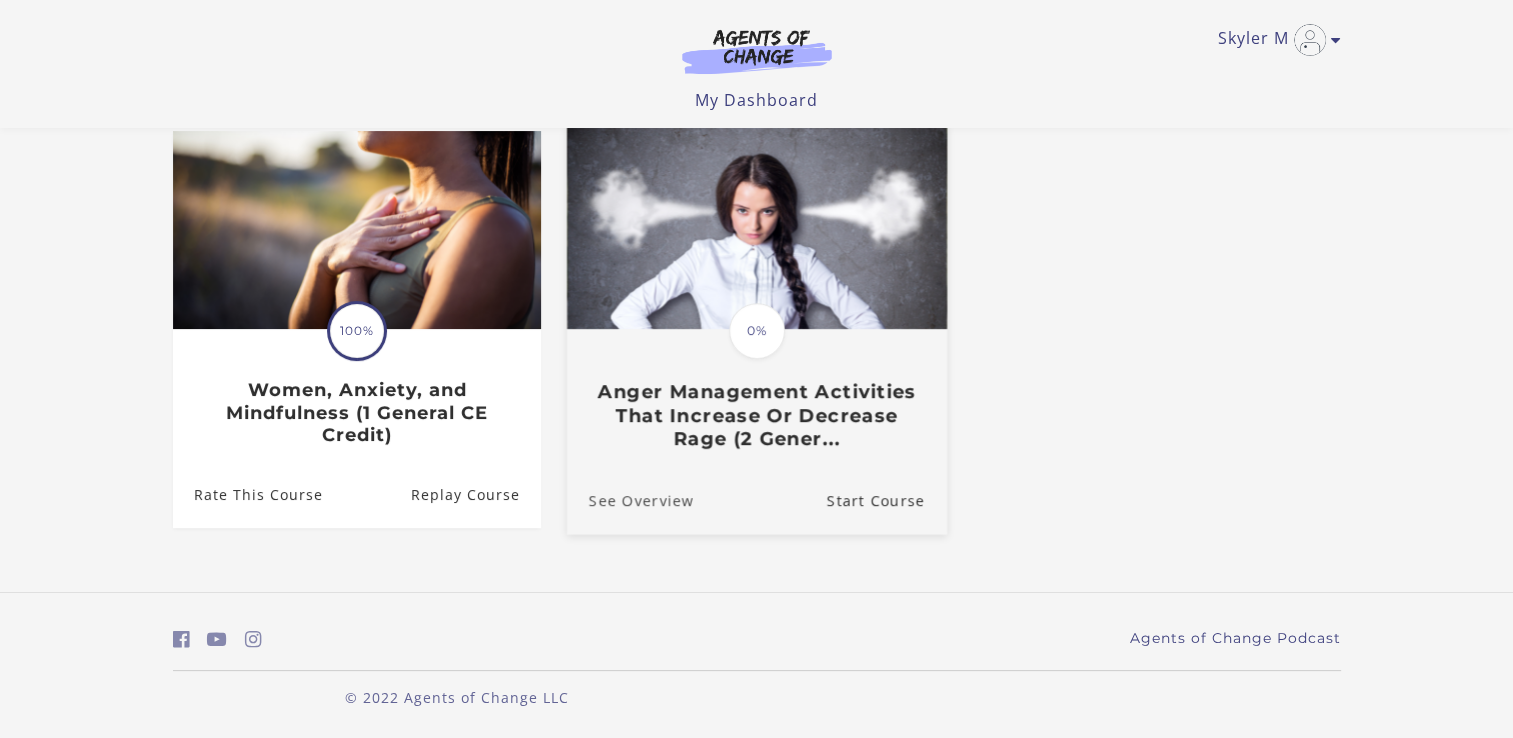 type 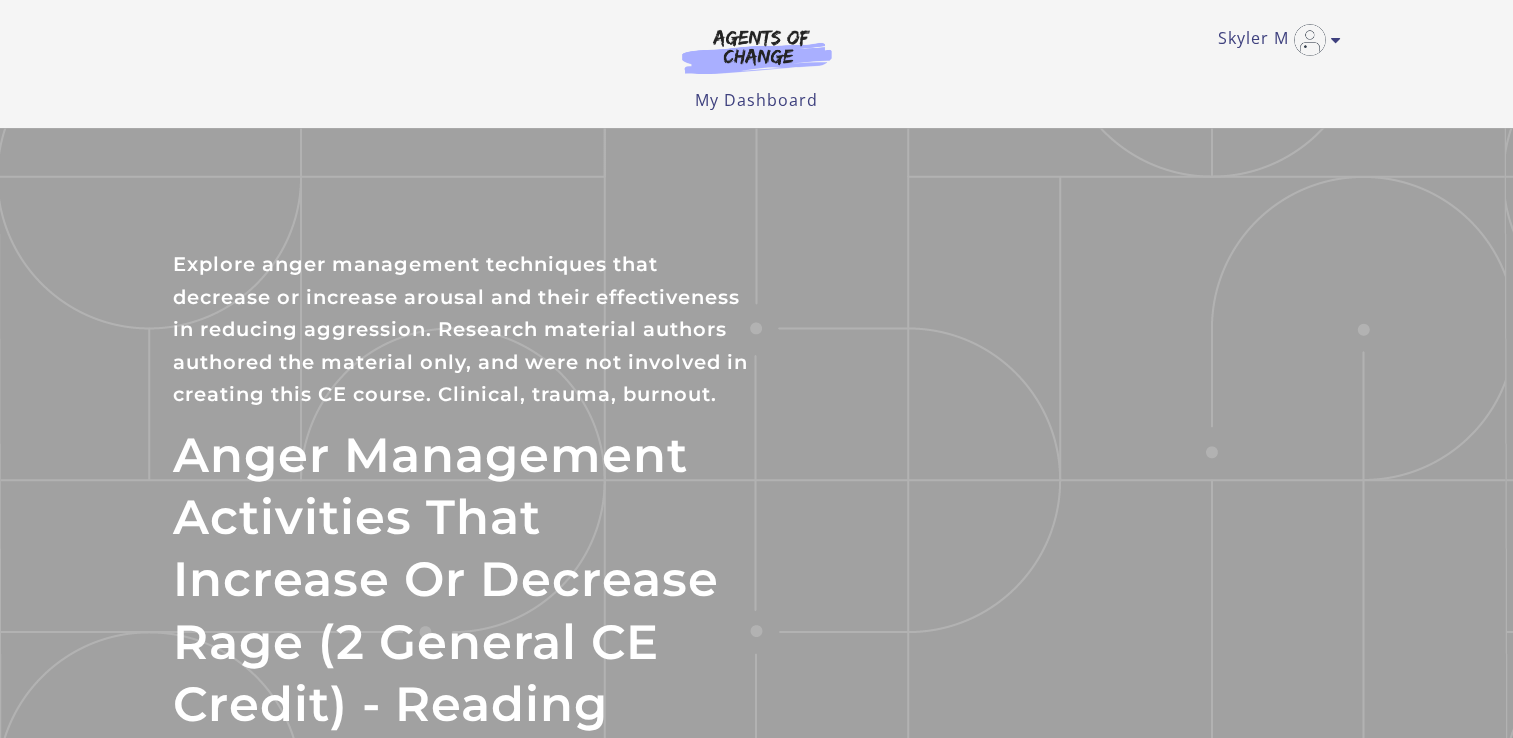 scroll, scrollTop: 0, scrollLeft: 0, axis: both 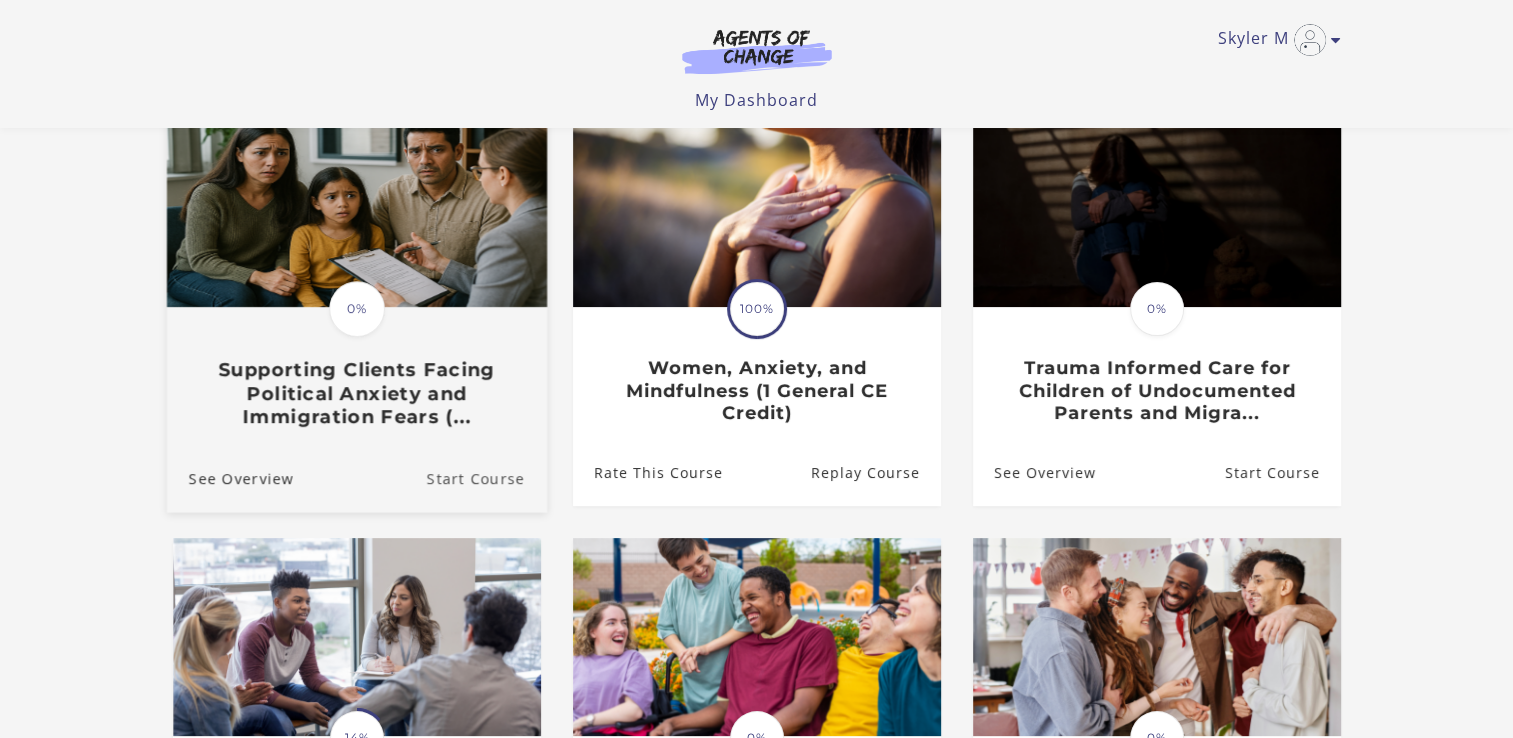 click on "Start Course" at bounding box center (486, 478) 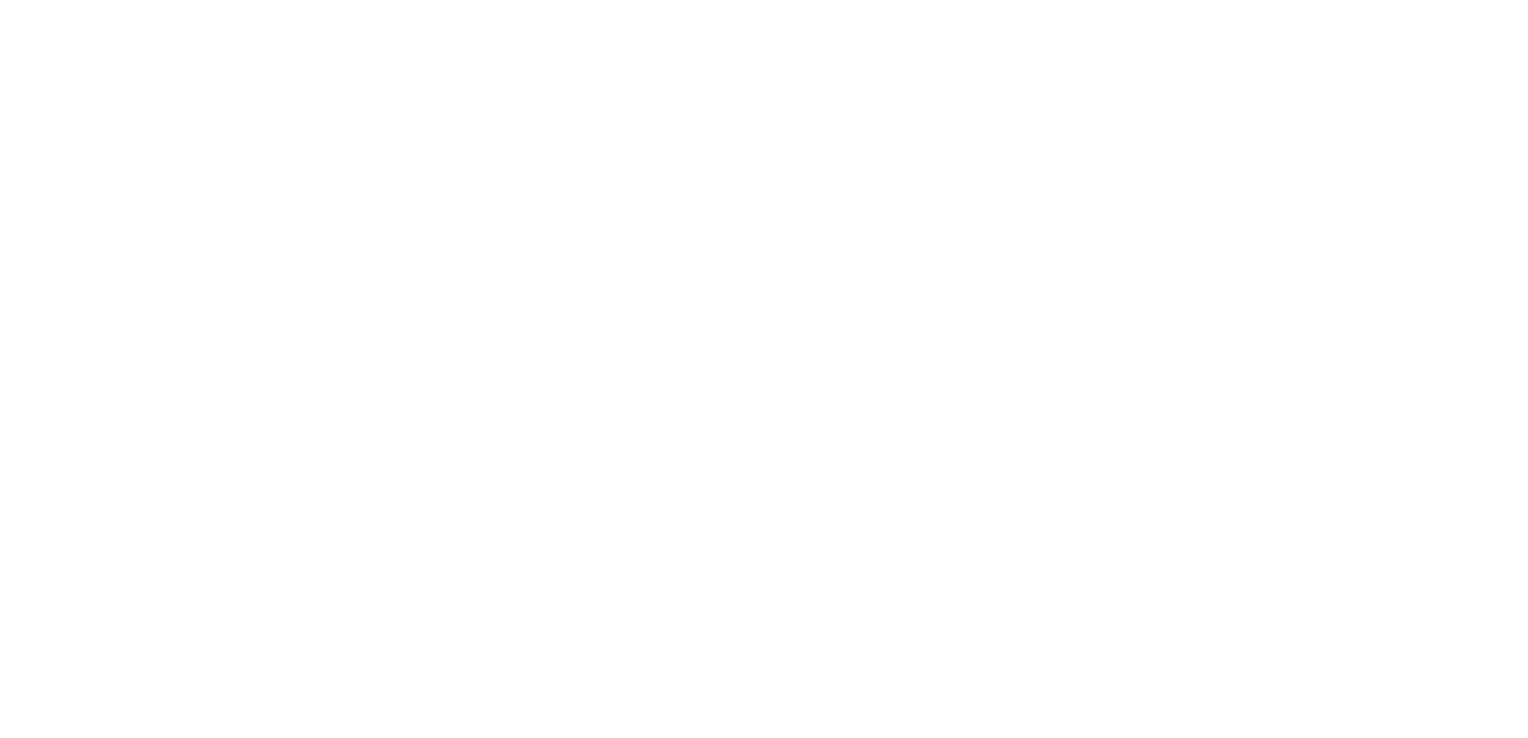 scroll, scrollTop: 0, scrollLeft: 0, axis: both 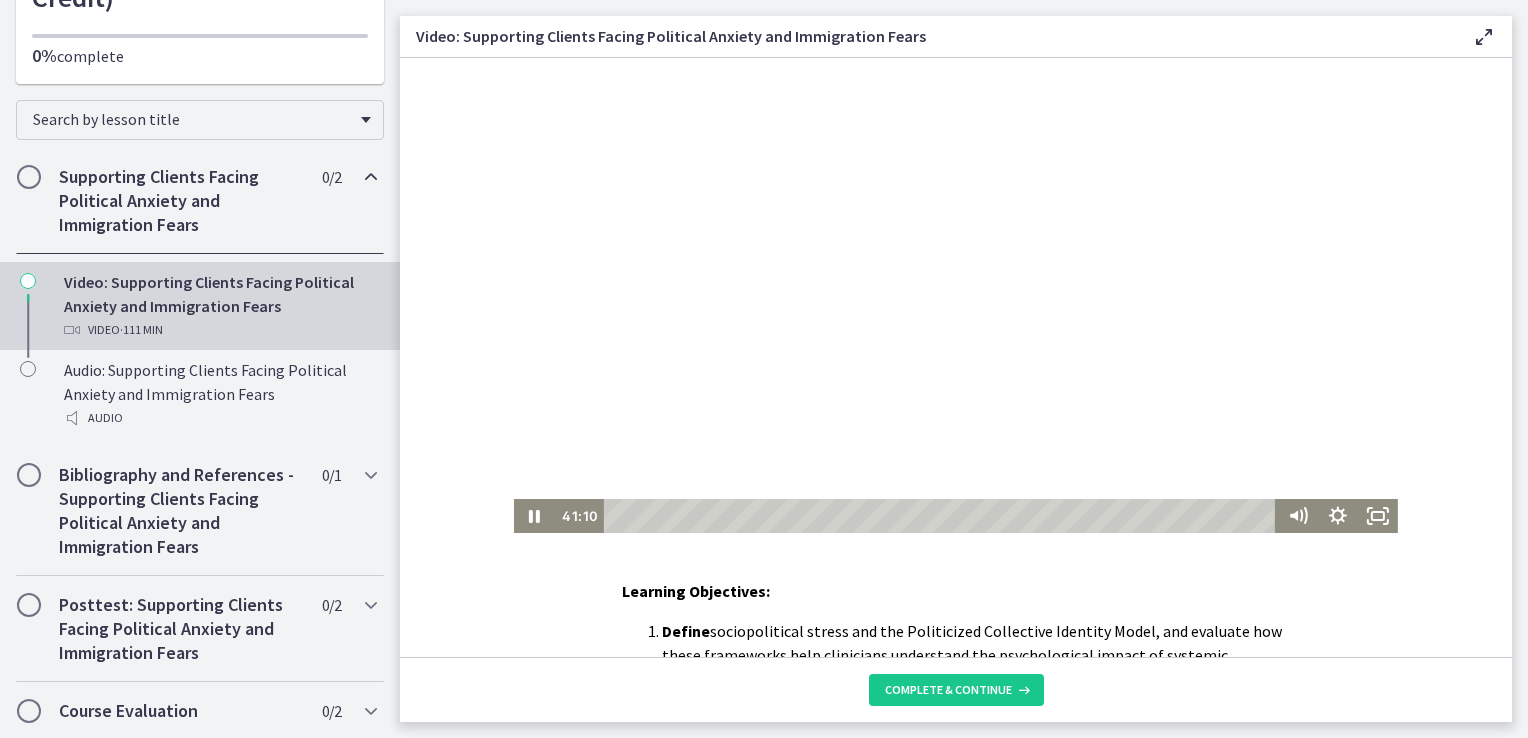 click at bounding box center [956, 295] 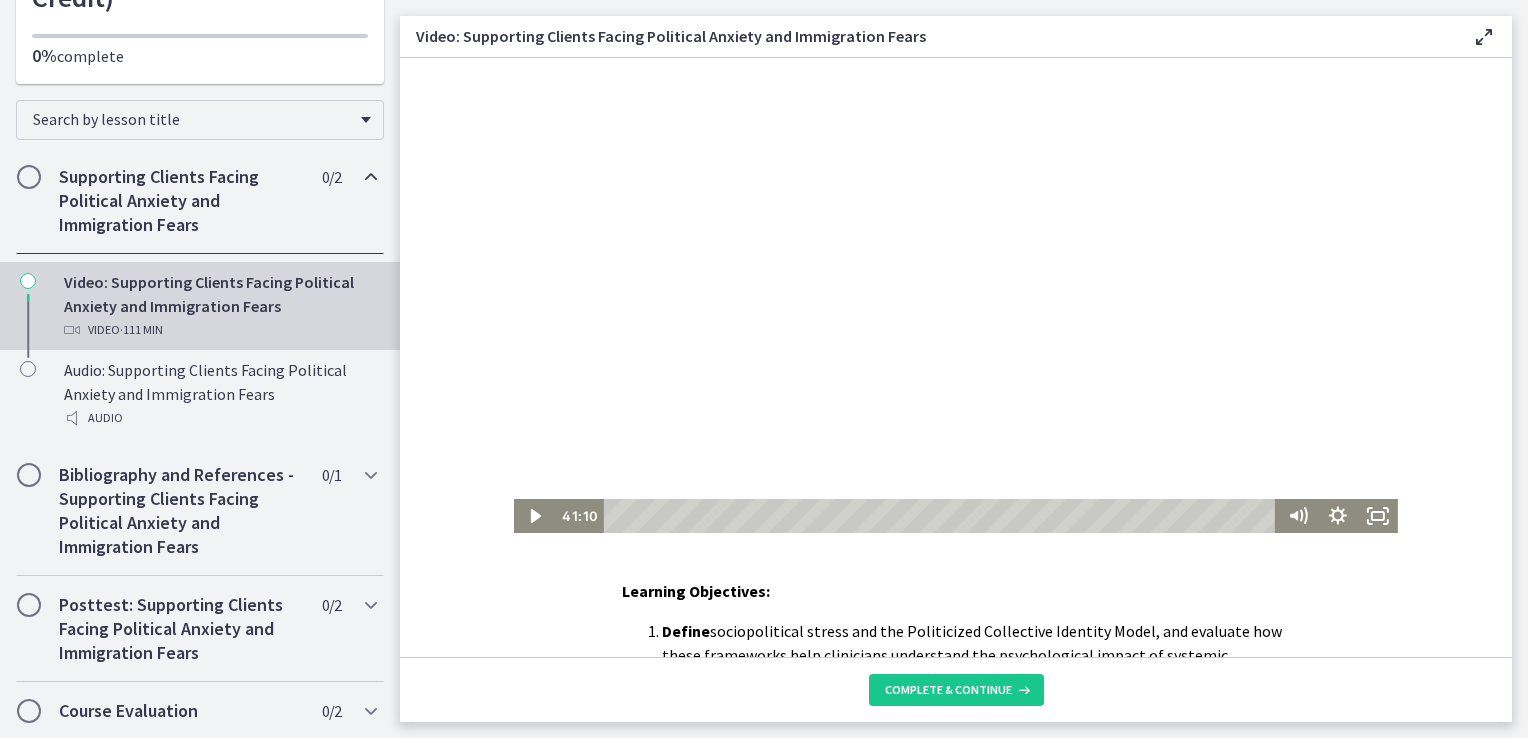 click at bounding box center [956, 295] 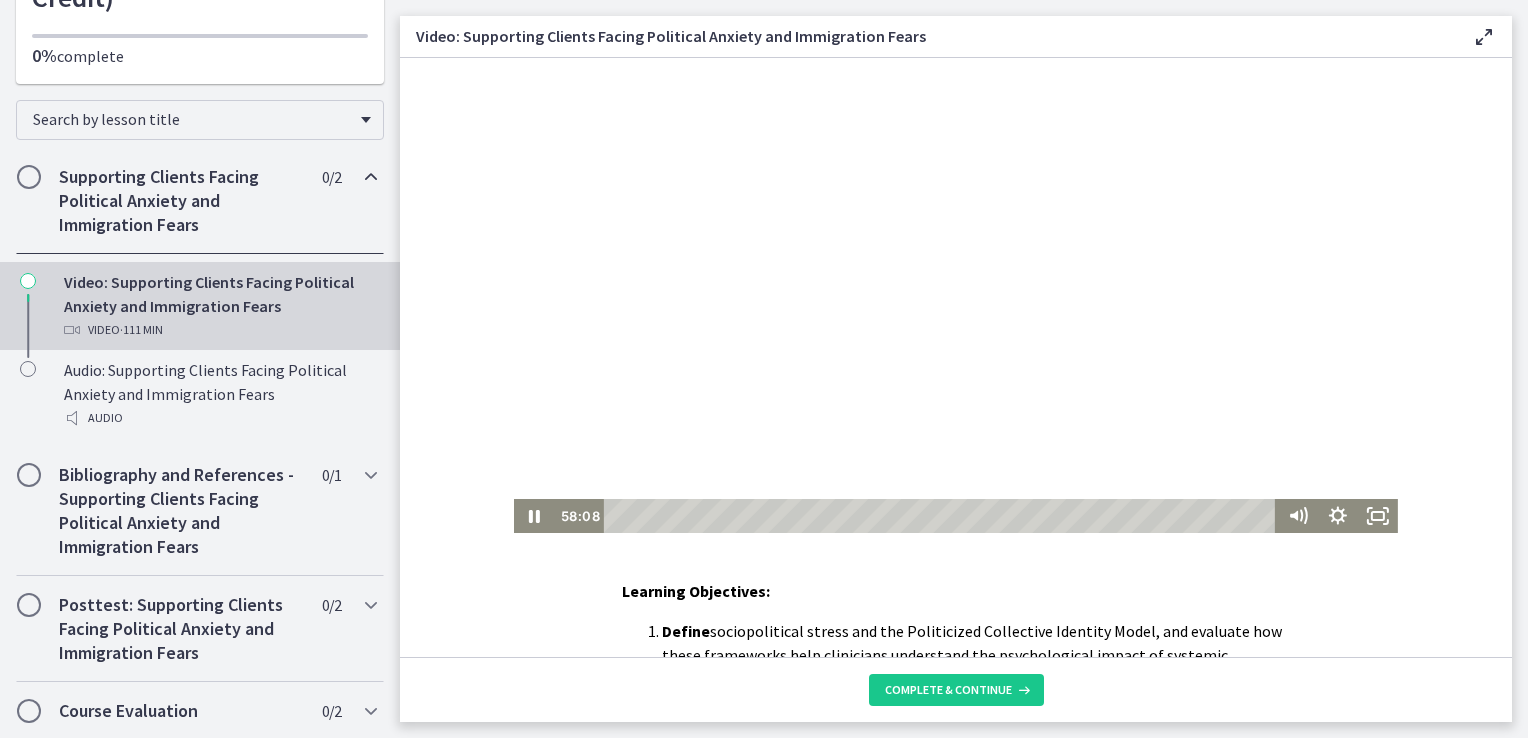 click at bounding box center [956, 295] 